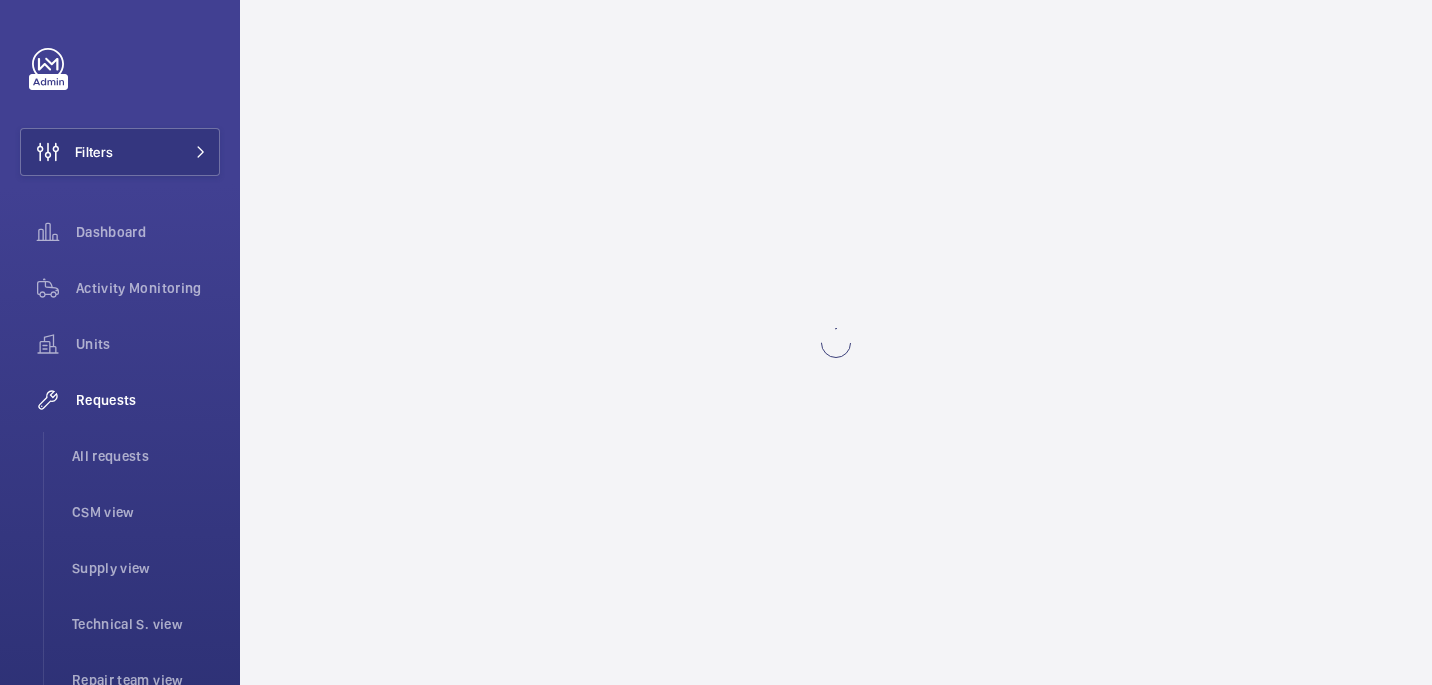 scroll, scrollTop: 0, scrollLeft: 0, axis: both 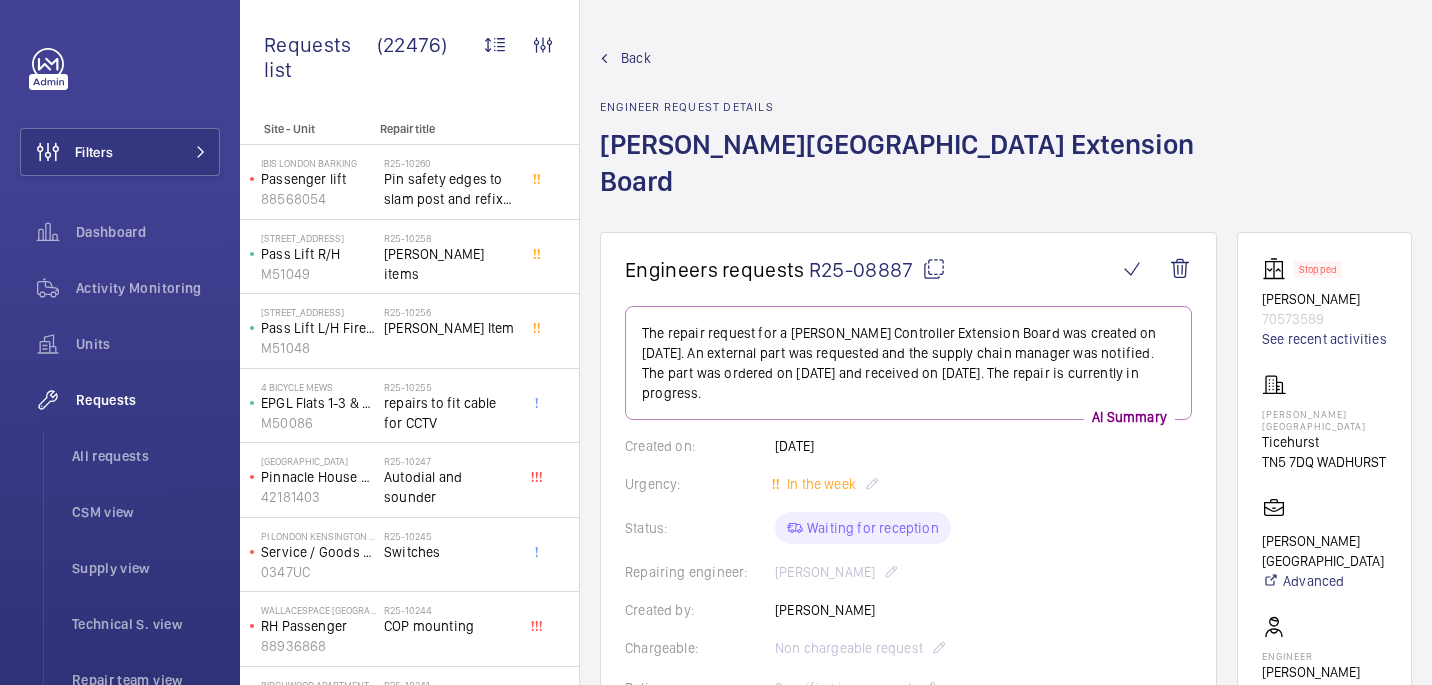 click on "[PERSON_NAME][GEOGRAPHIC_DATA]" 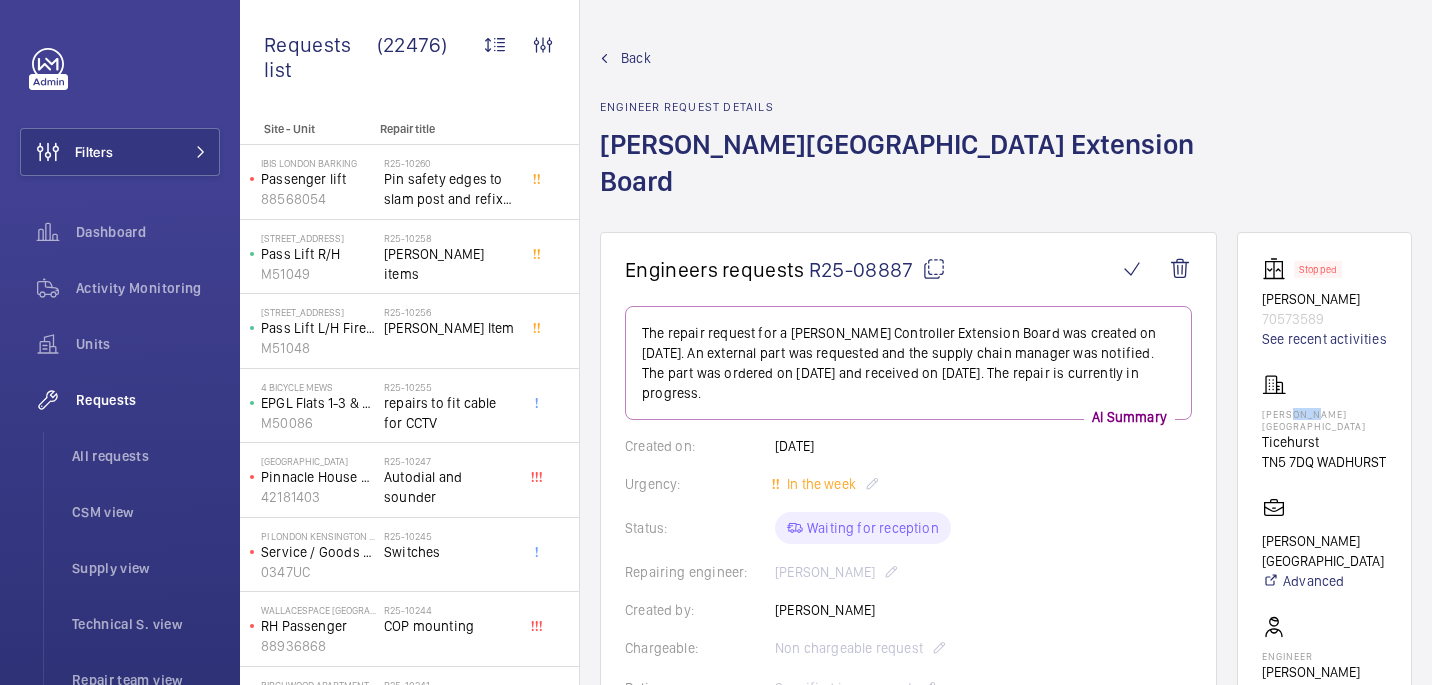 click on "Dale Hill Hotel and Golf Club" 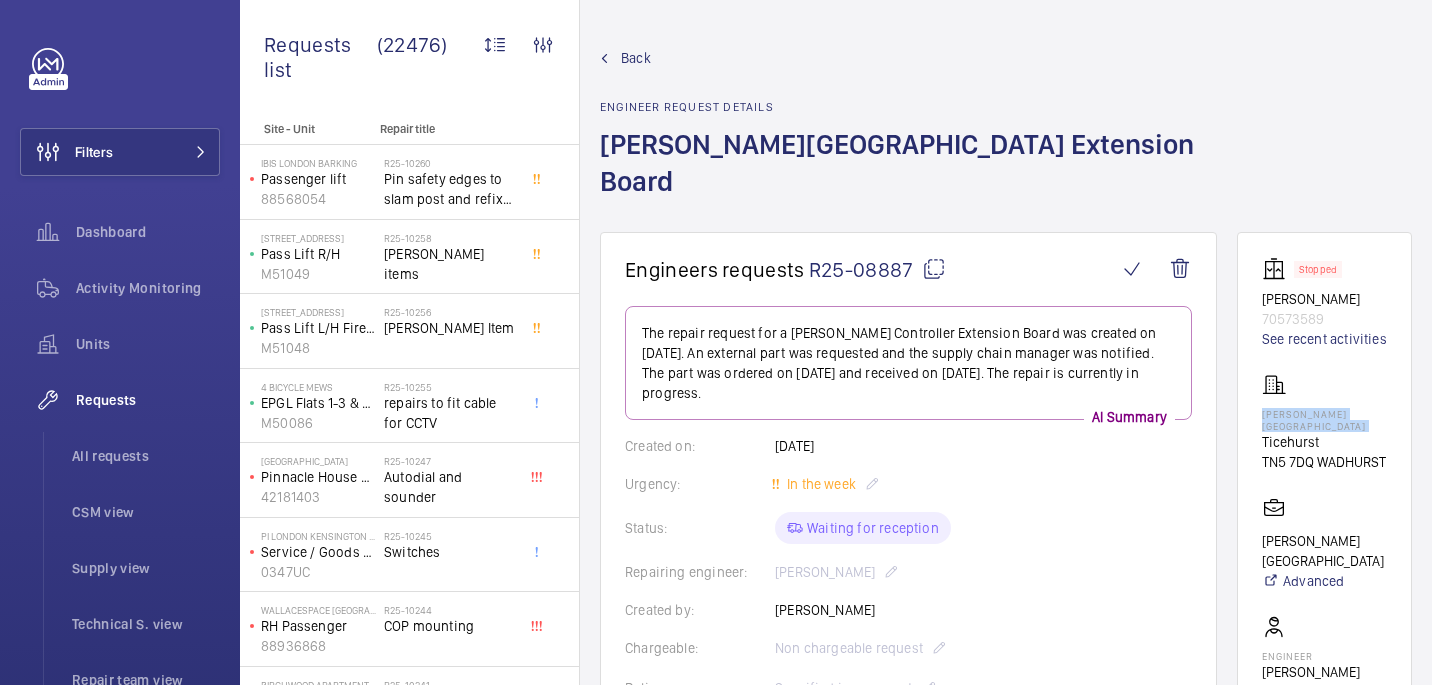 click on "Dale Hill Hotel and Golf Club" 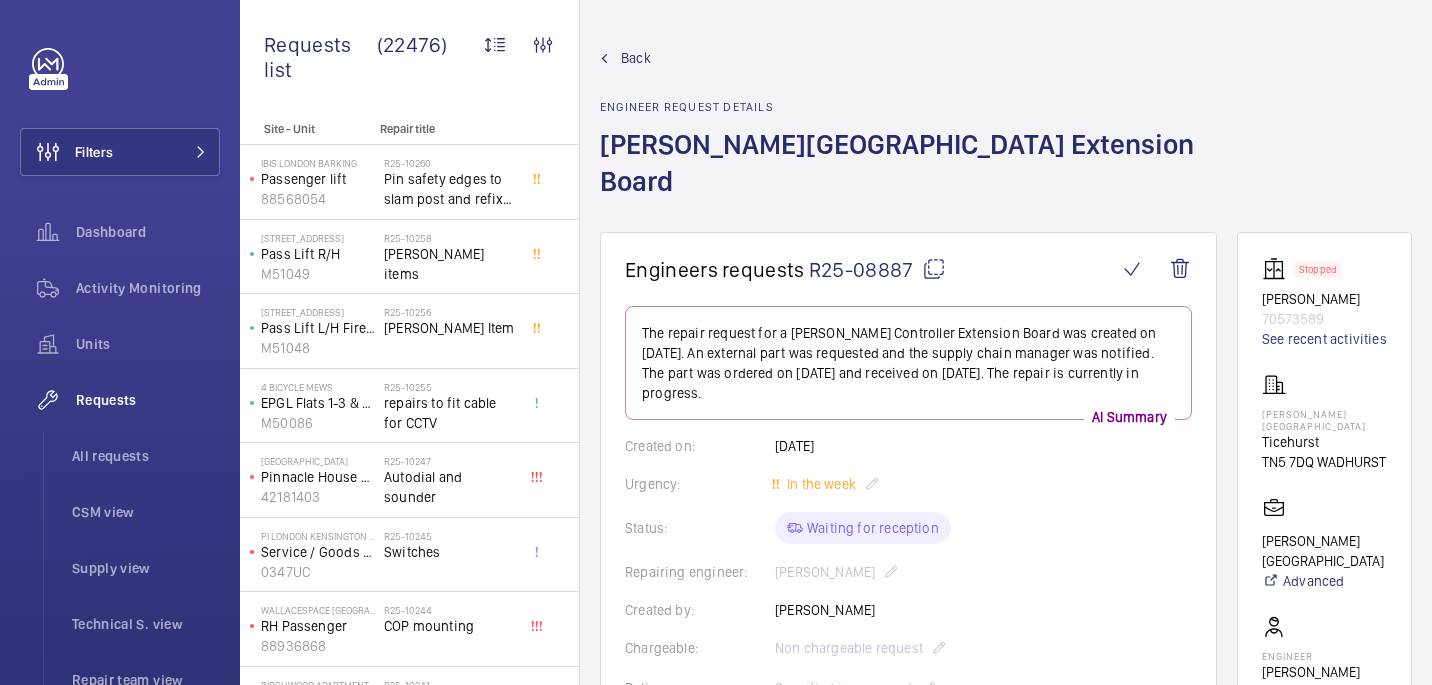 scroll, scrollTop: 755, scrollLeft: 0, axis: vertical 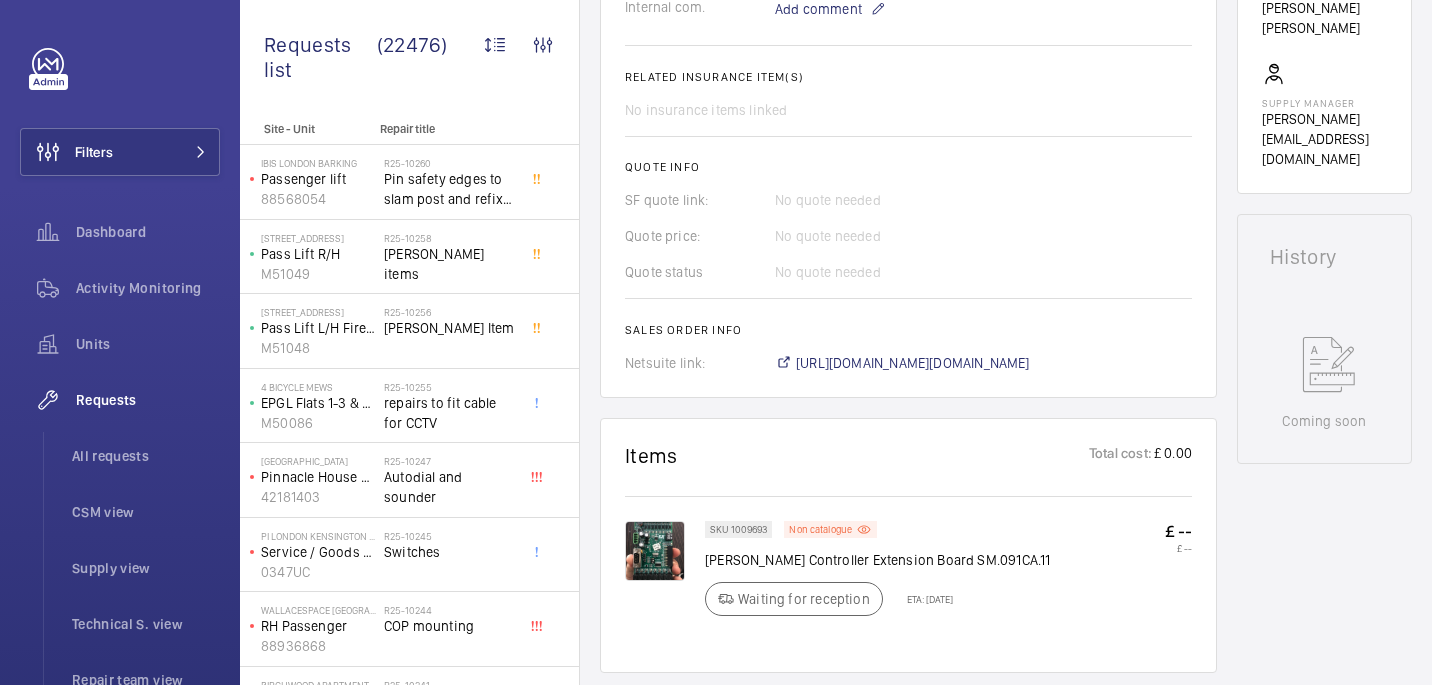 click on "Kleeman Controller Extension Board SM.091CA.11" 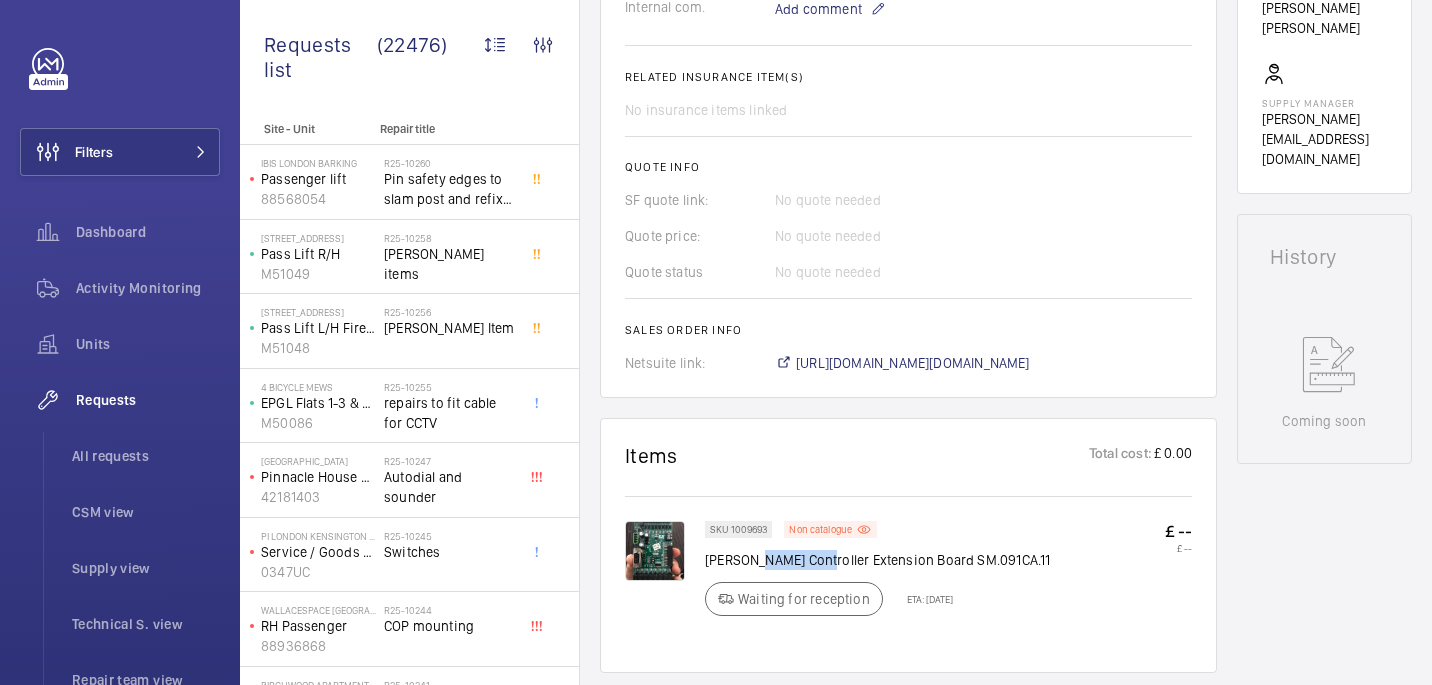 click on "Kleeman Controller Extension Board SM.091CA.11" 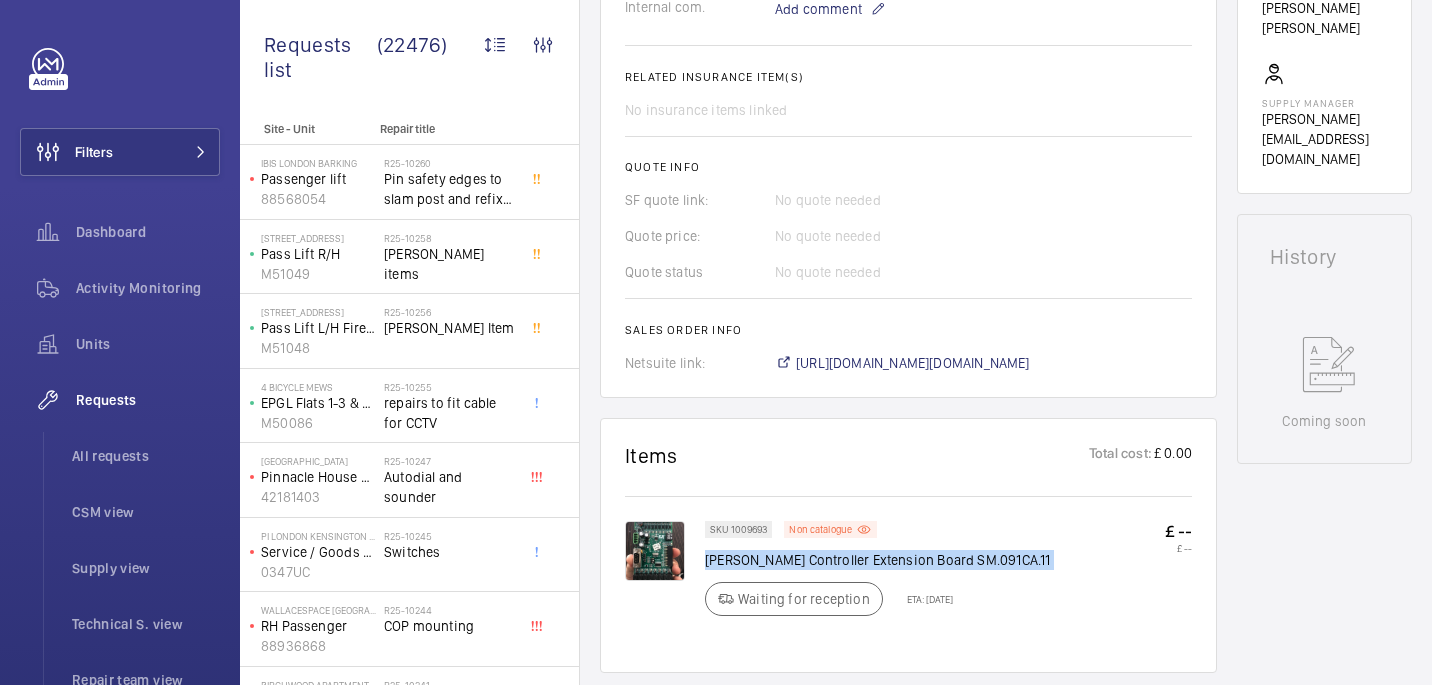 click on "Kleeman Controller Extension Board SM.091CA.11" 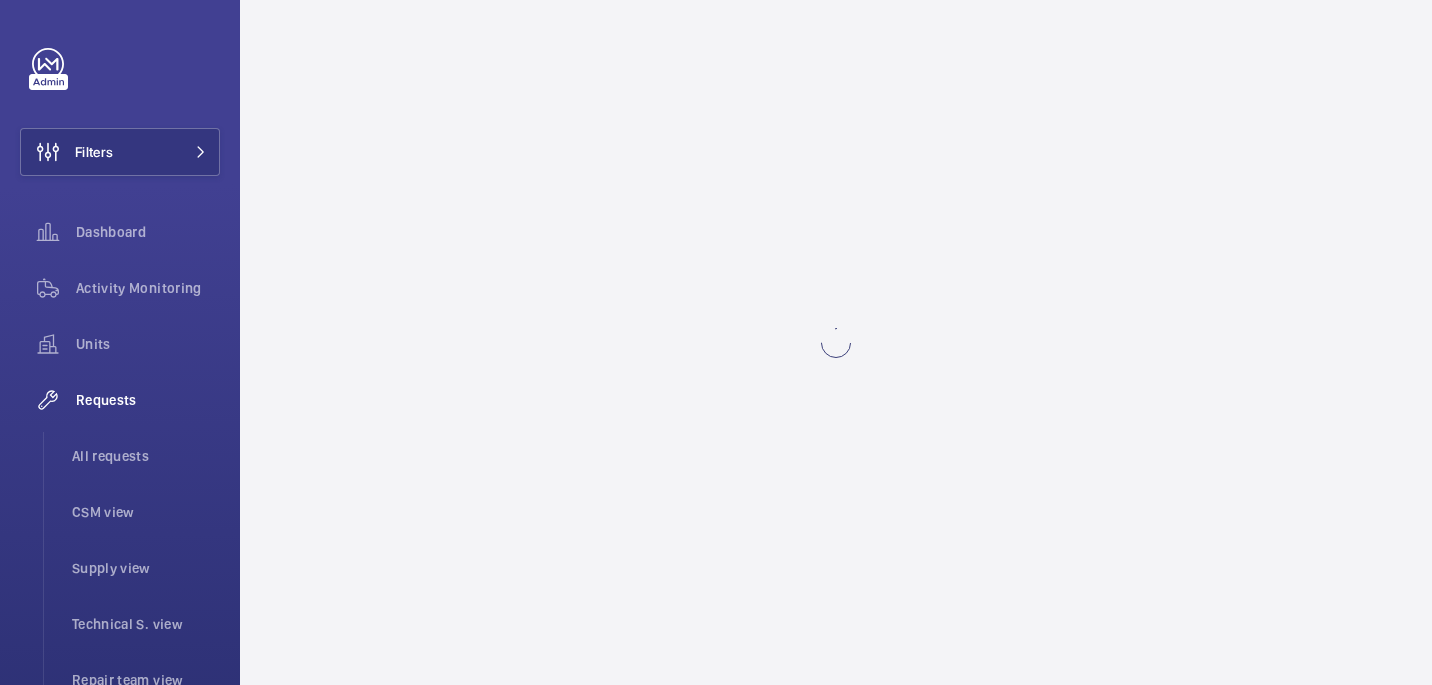 scroll, scrollTop: 0, scrollLeft: 0, axis: both 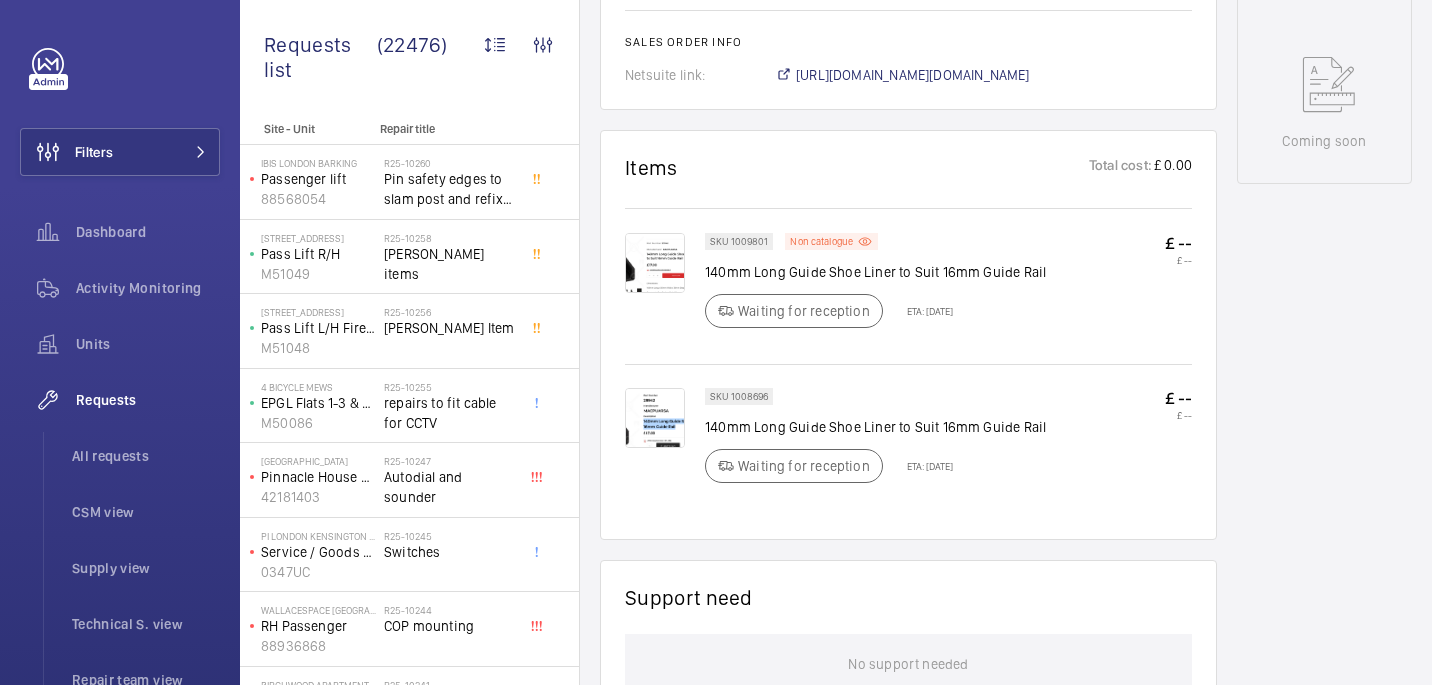 click 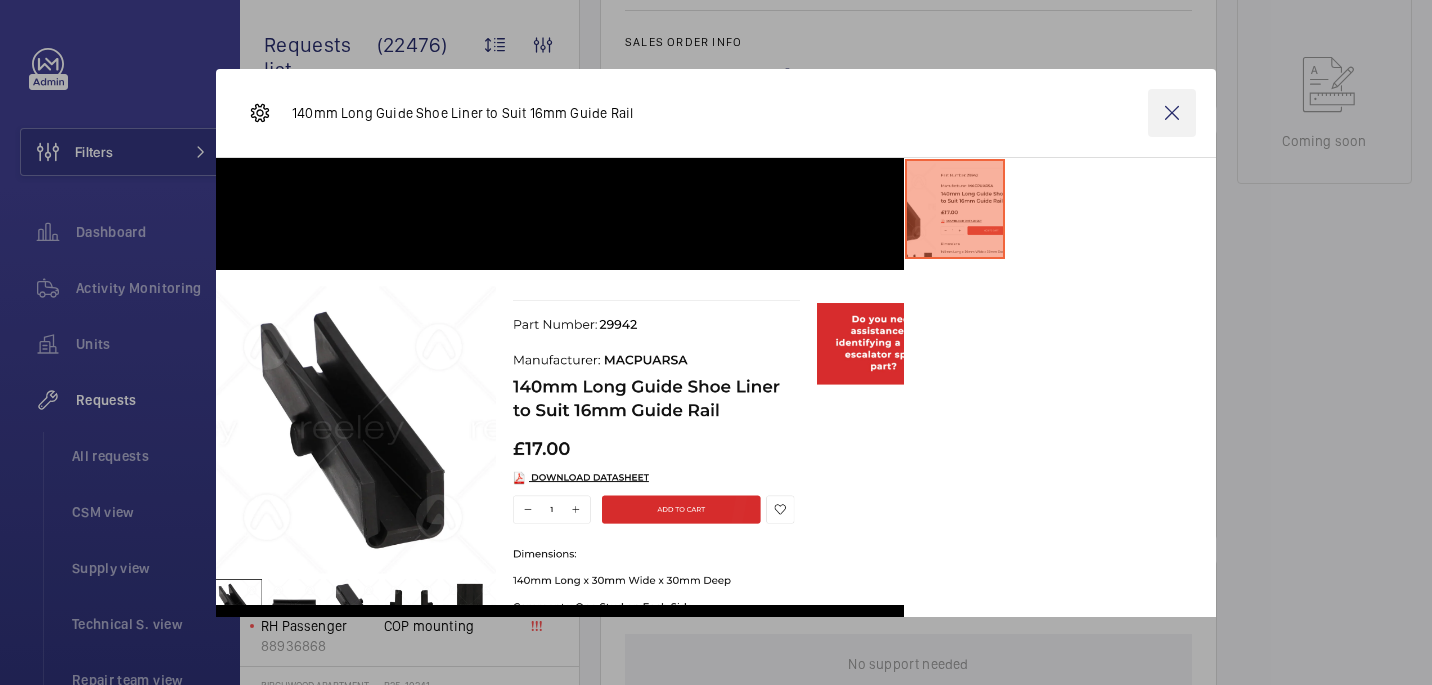click at bounding box center [1172, 113] 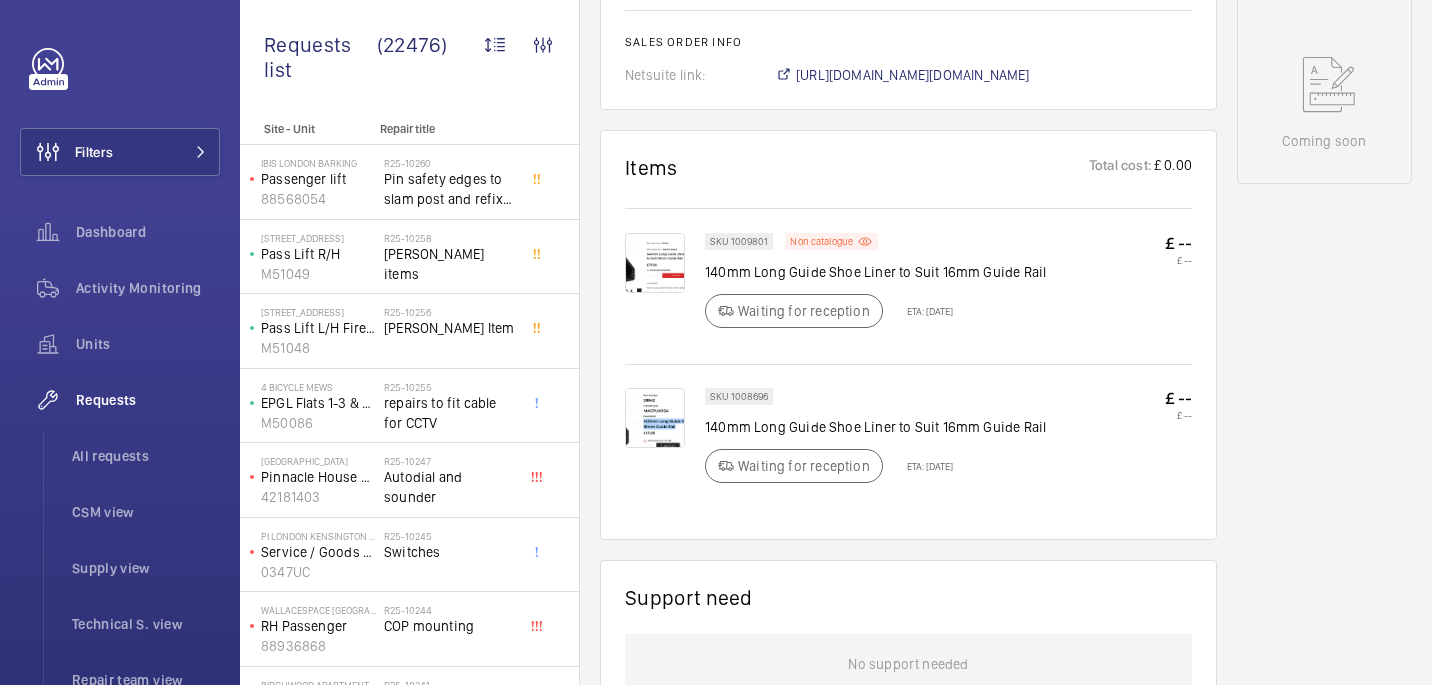 click 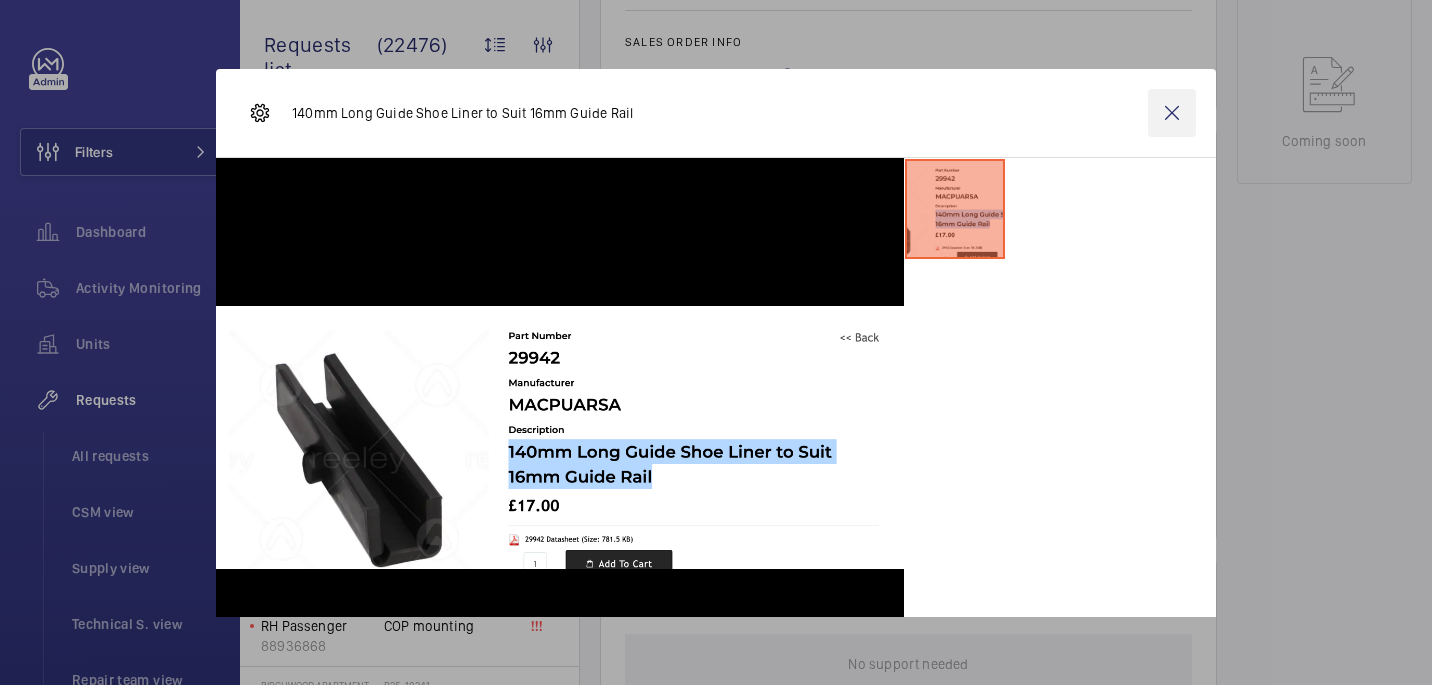 click at bounding box center (1172, 113) 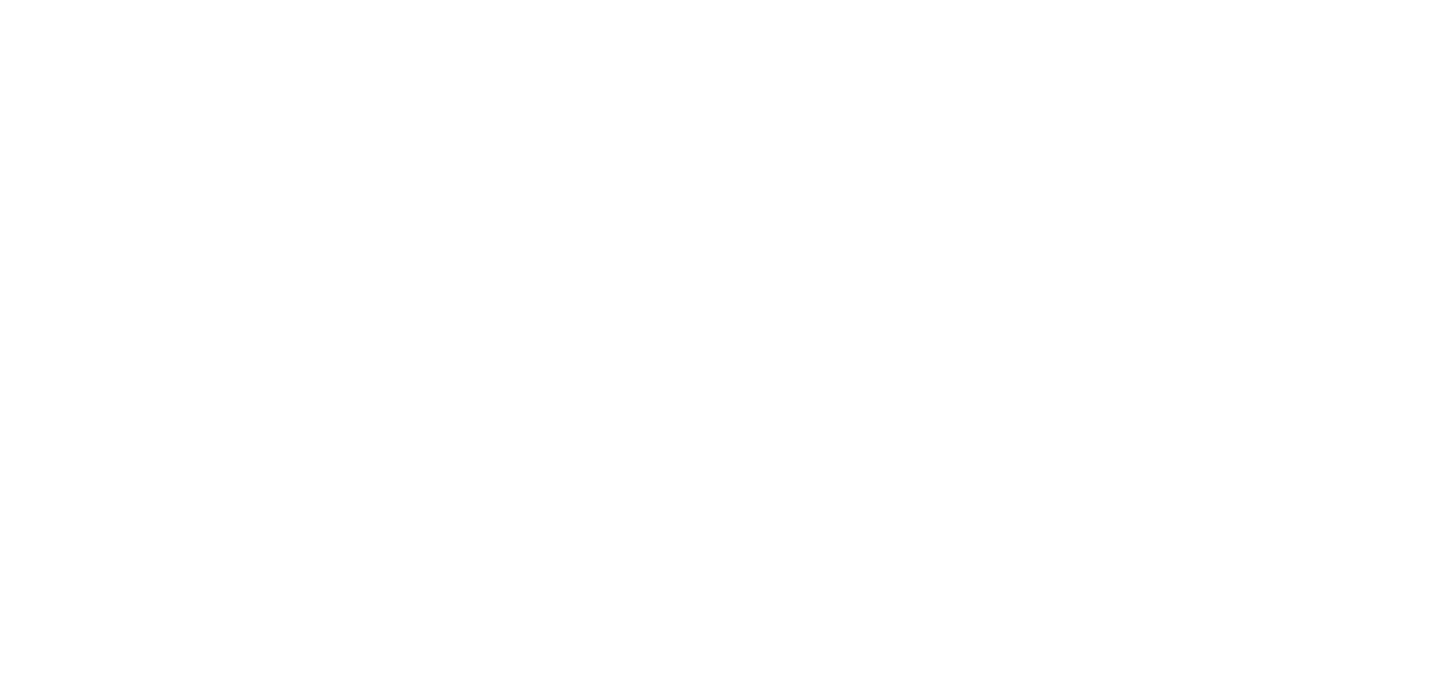 scroll, scrollTop: 0, scrollLeft: 0, axis: both 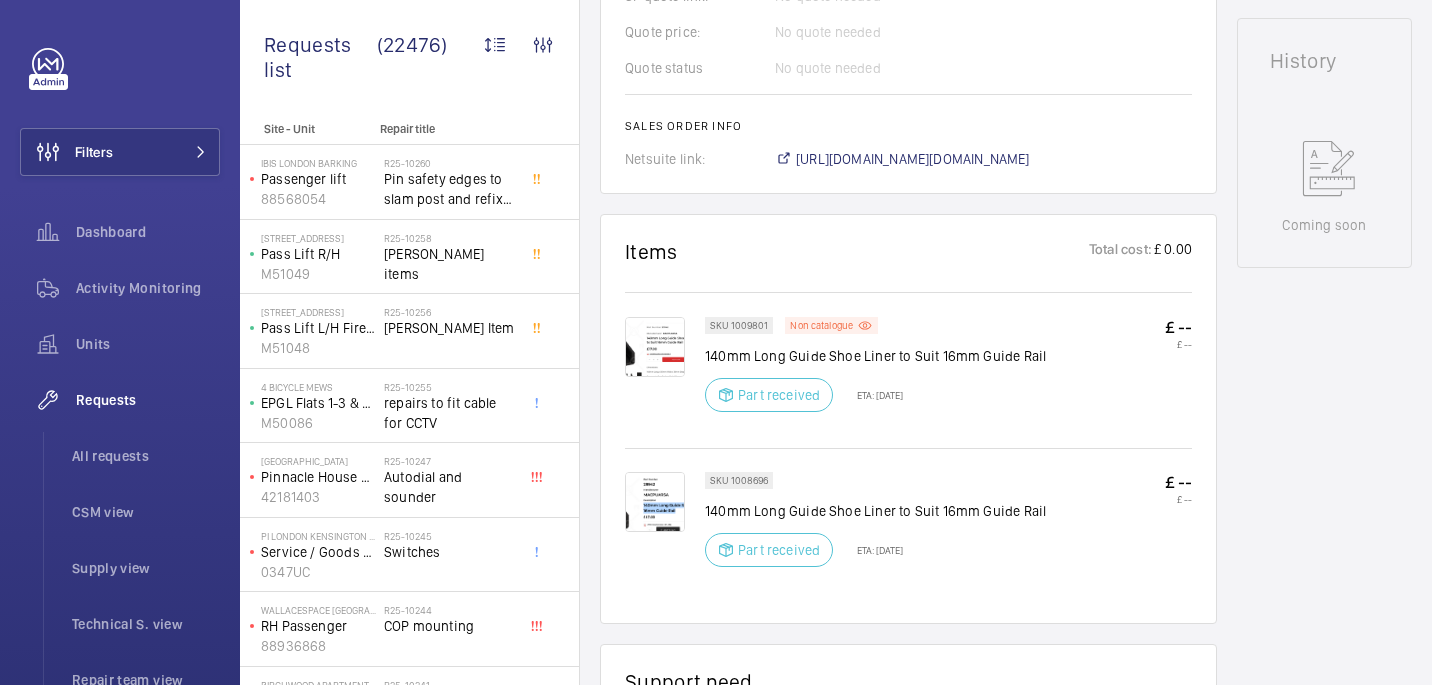 click 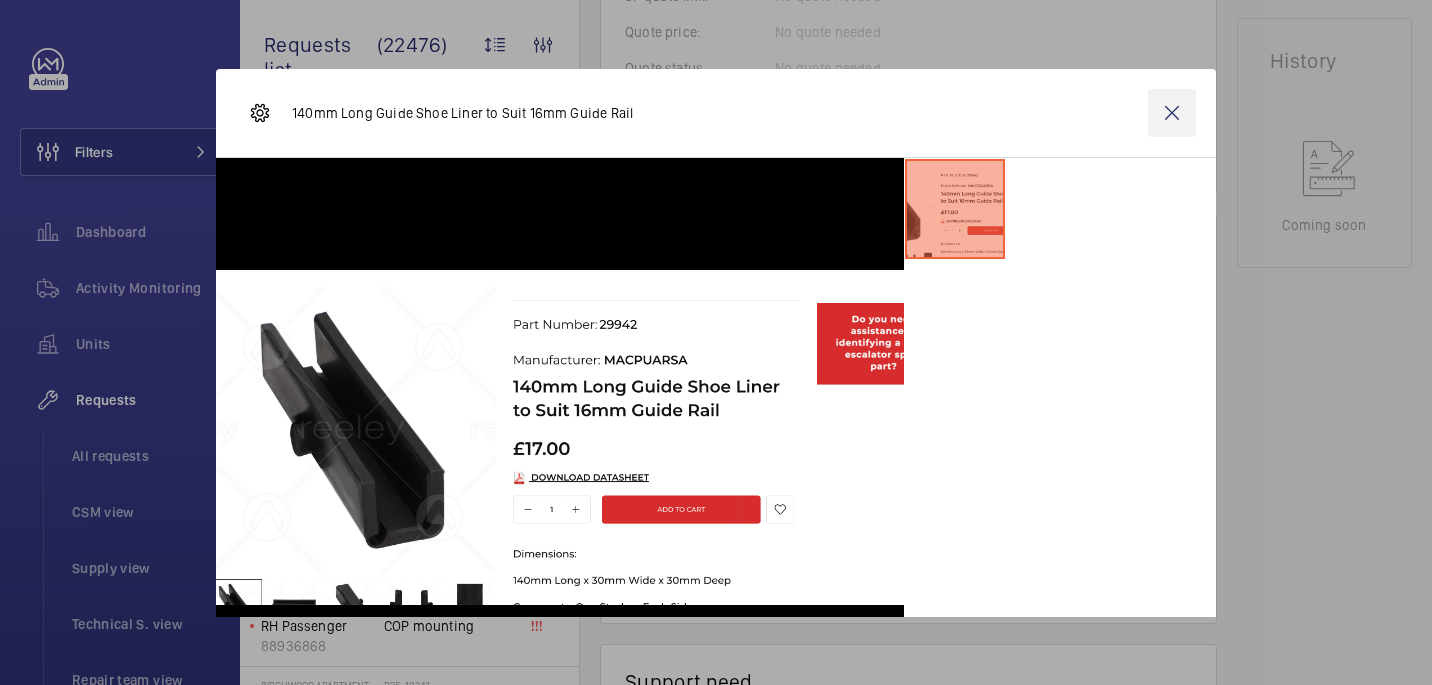 click at bounding box center (1172, 113) 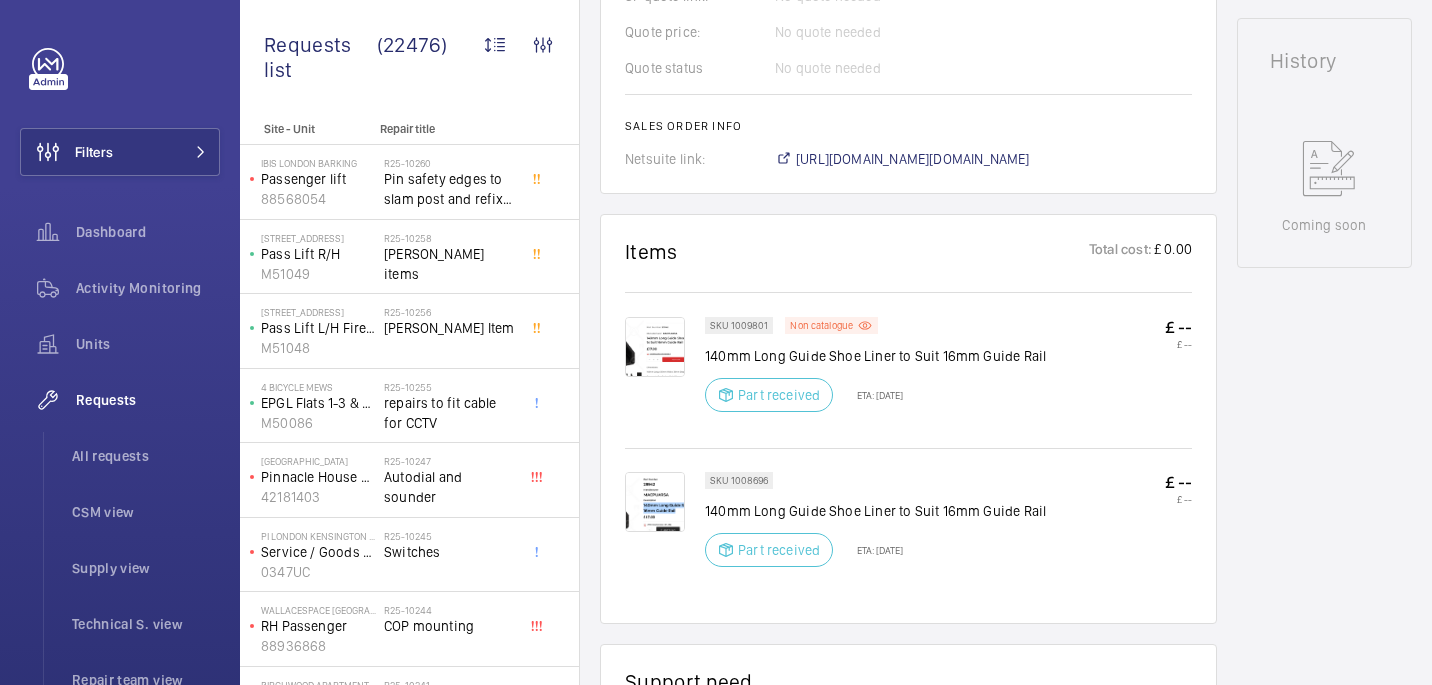 click 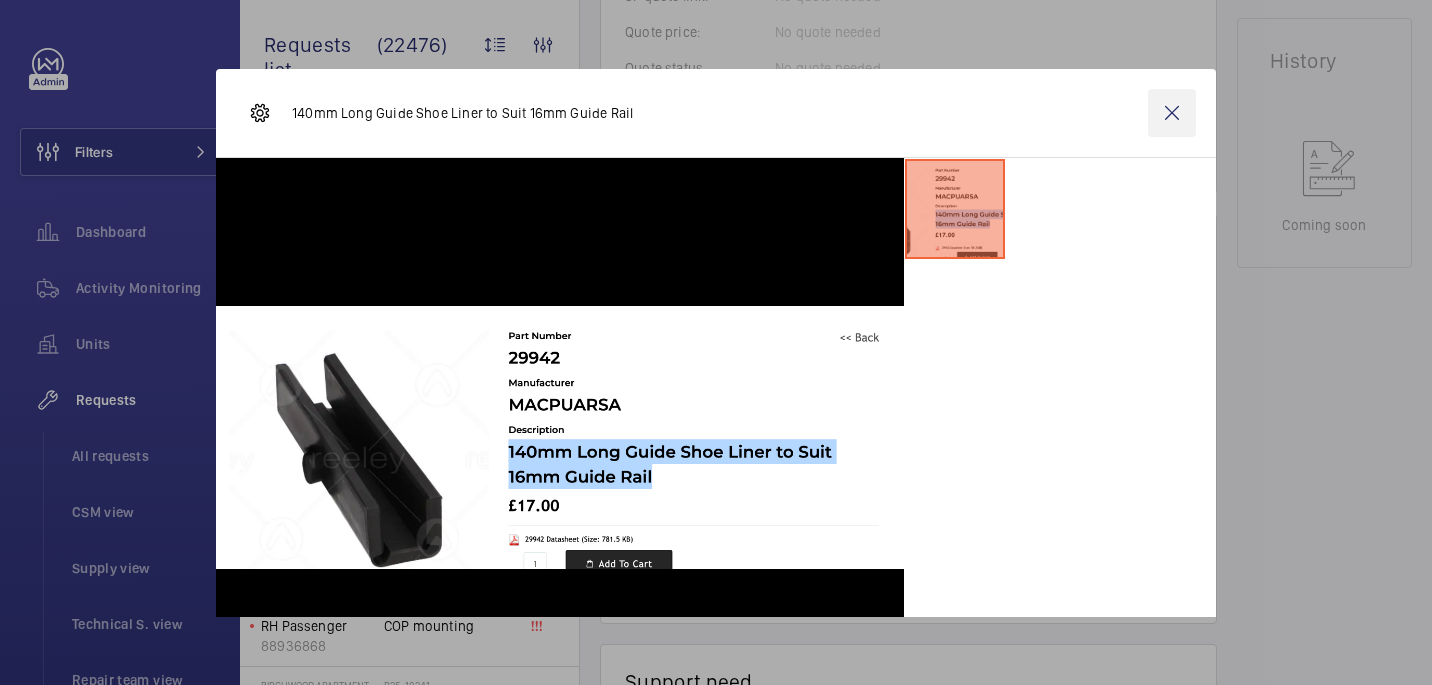 drag, startPoint x: 1173, startPoint y: 109, endPoint x: 1159, endPoint y: 115, distance: 15.231546 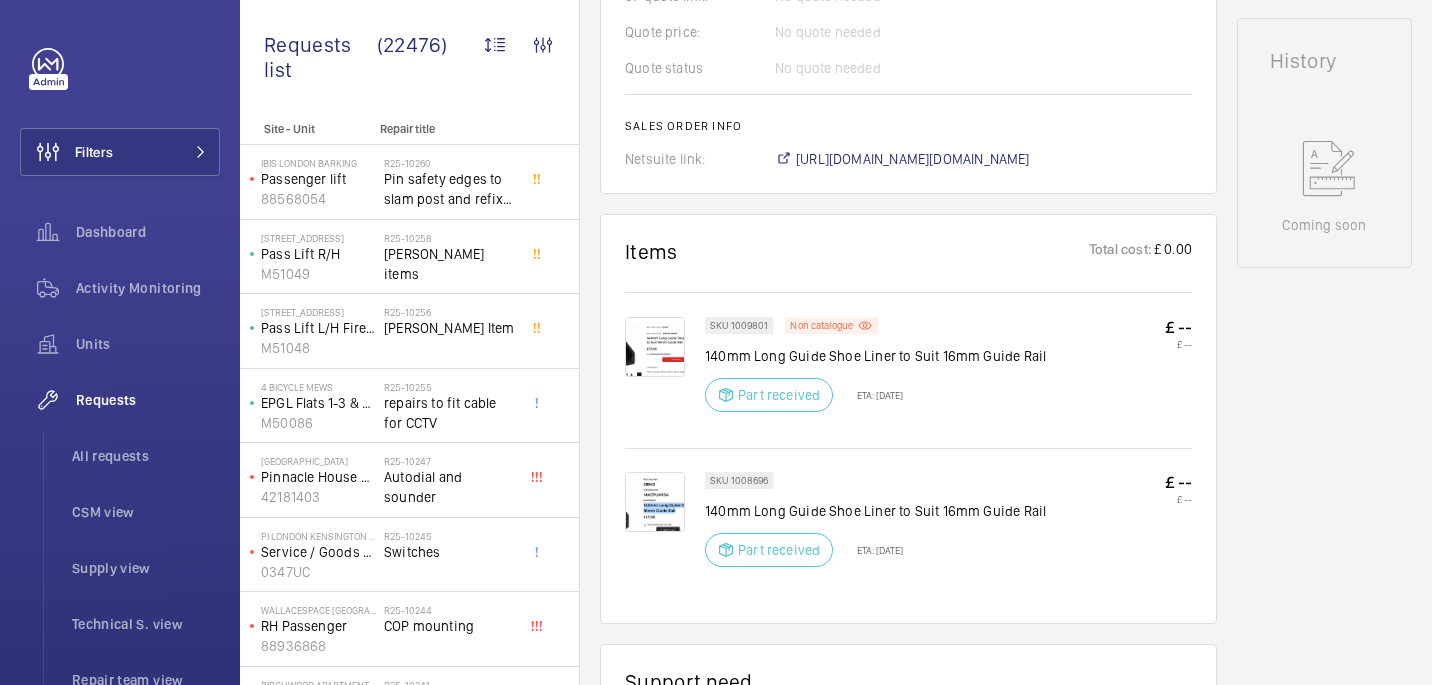 click 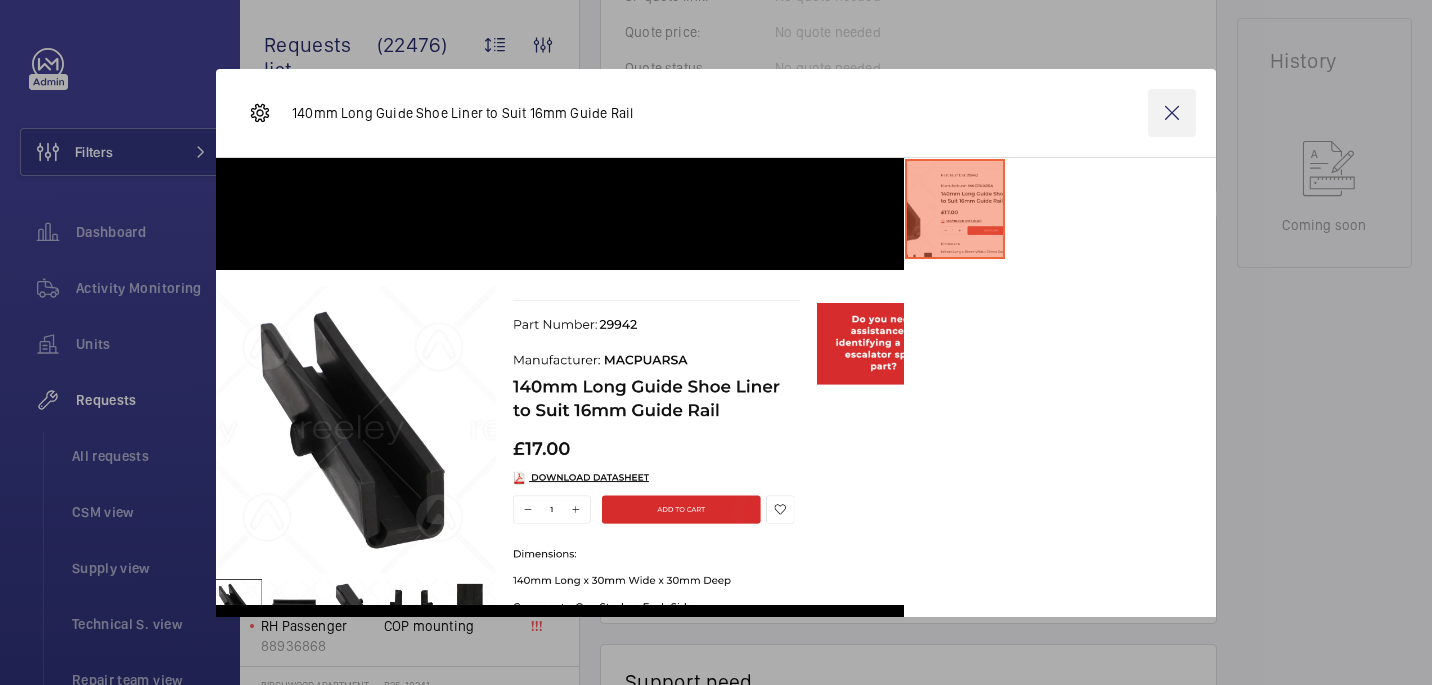 click at bounding box center (1172, 113) 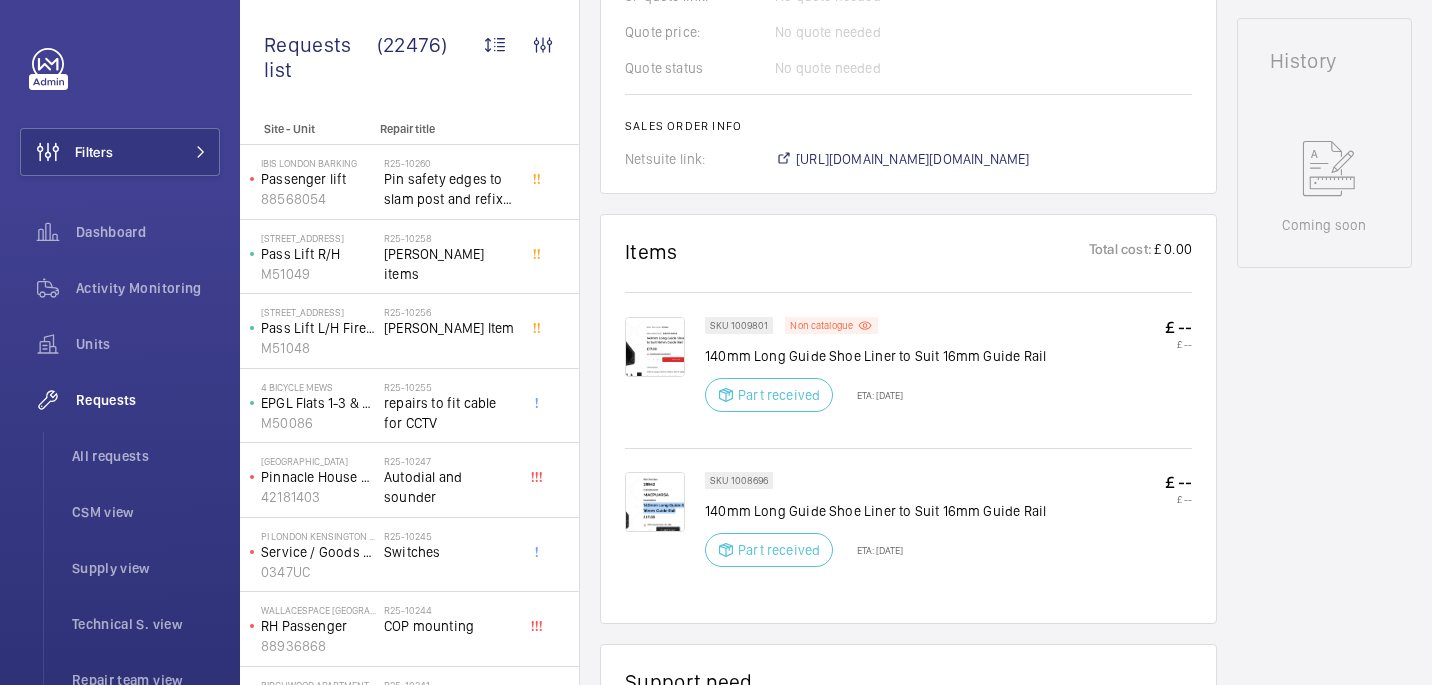 scroll, scrollTop: 0, scrollLeft: 0, axis: both 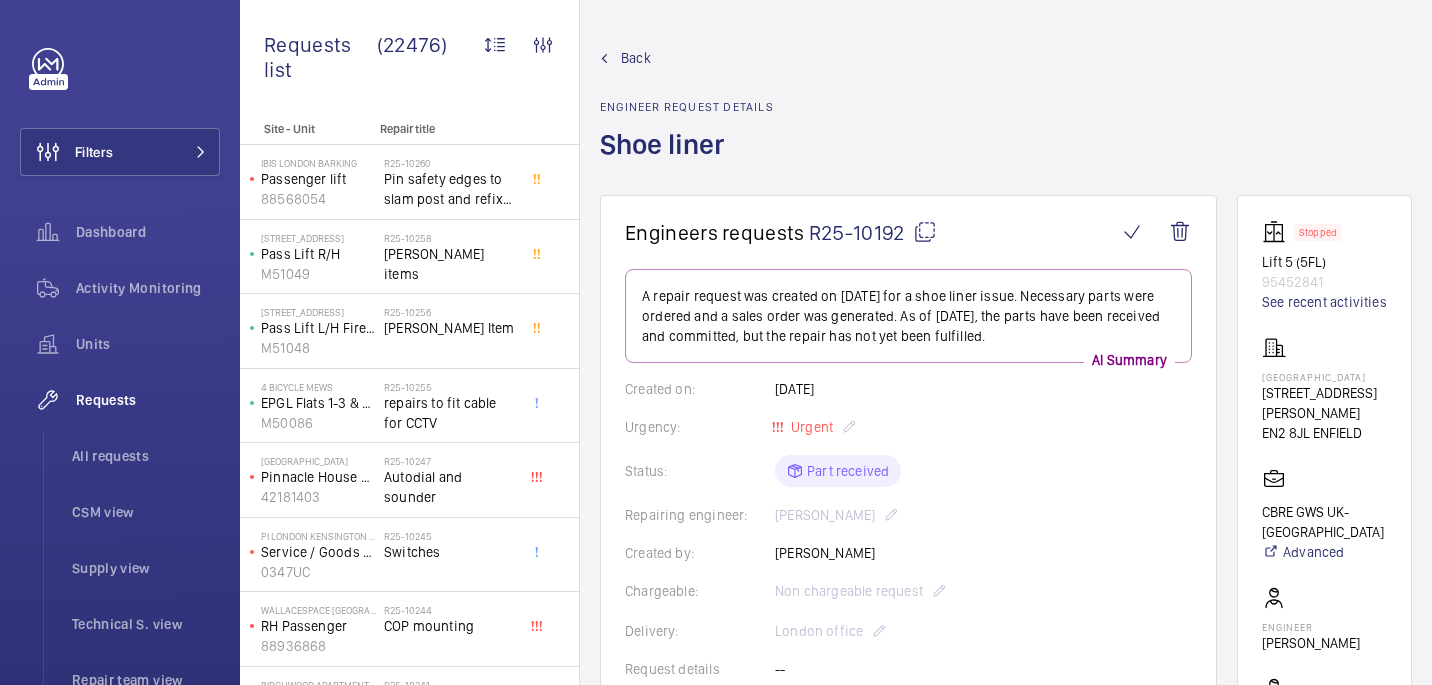 click on "Chase Farm Hospital" 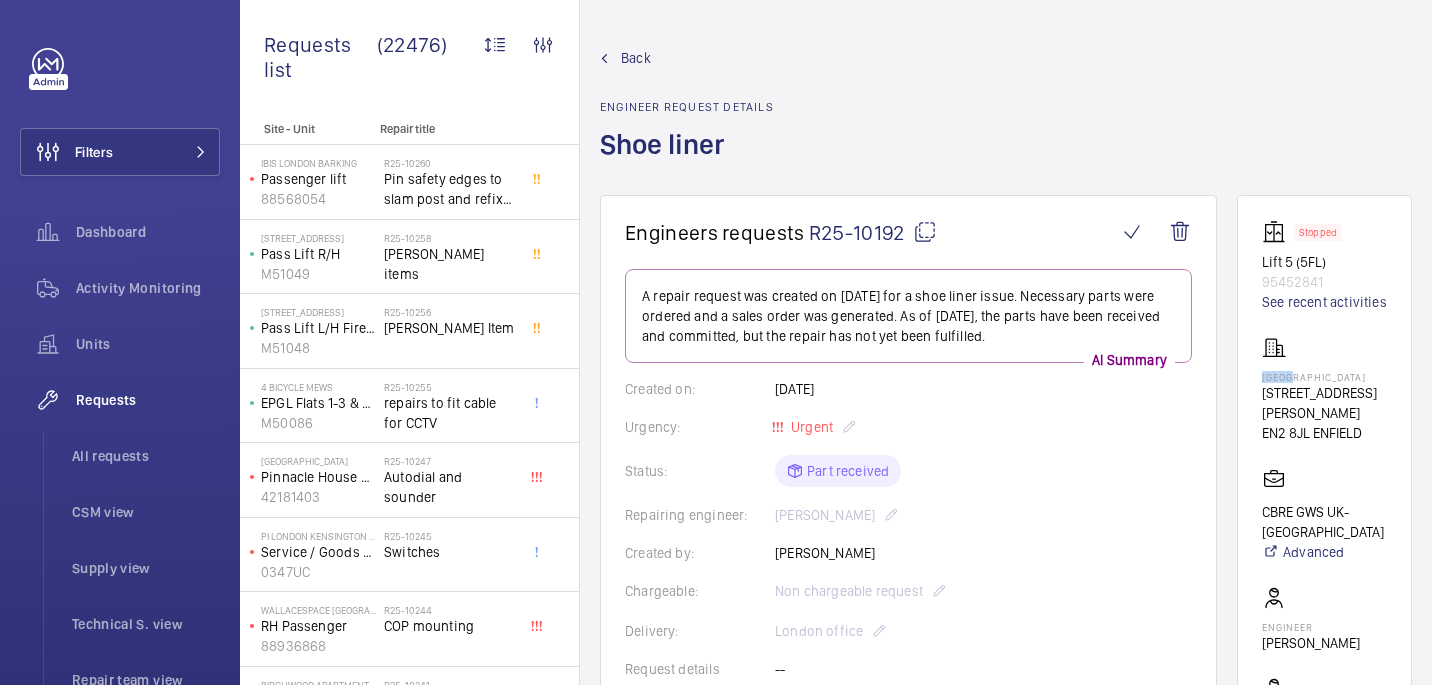 click on "Chase Farm Hospital" 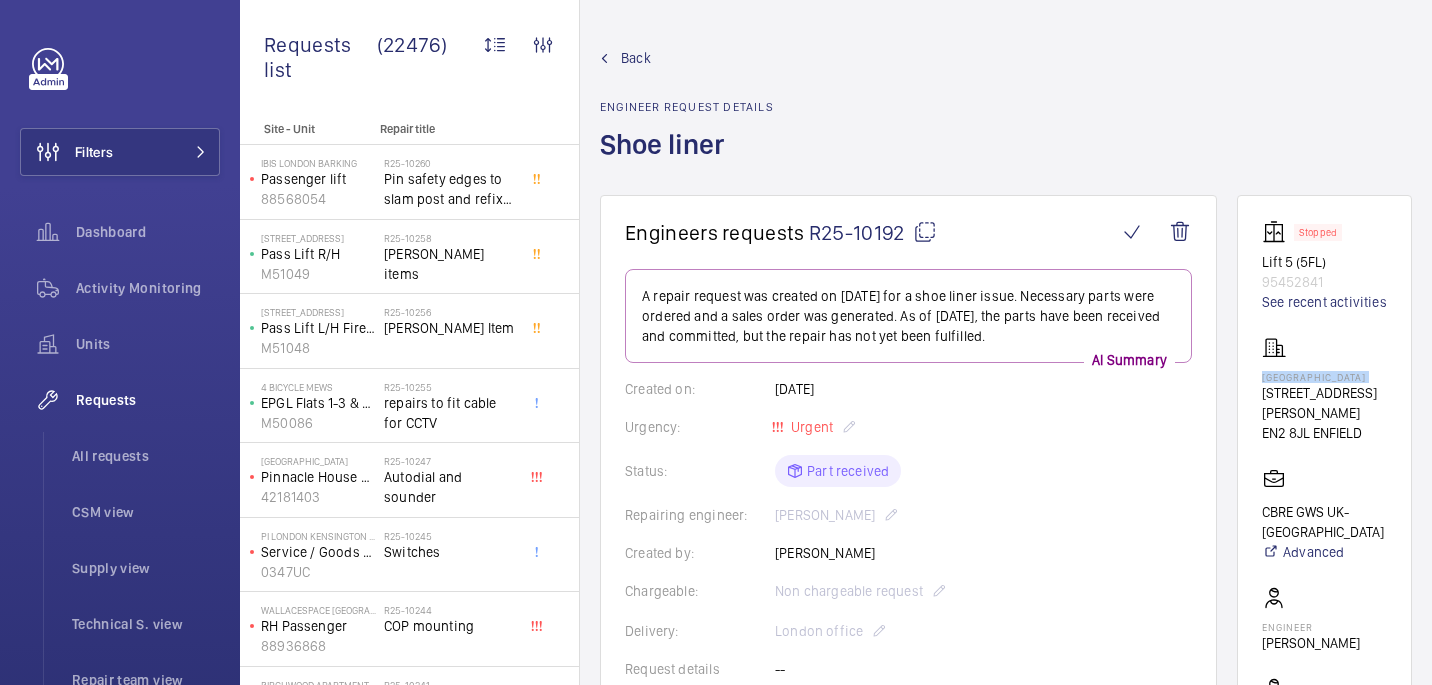 click on "Chase Farm Hospital" 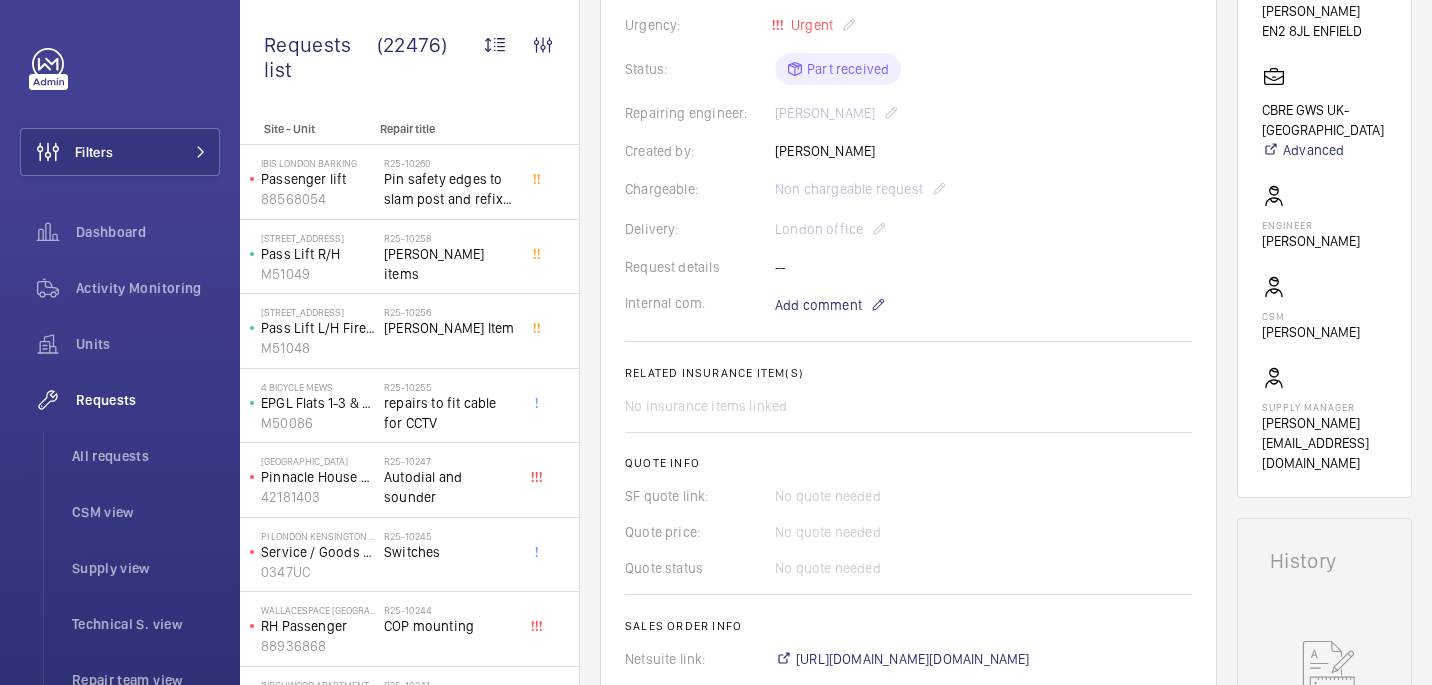 scroll, scrollTop: 715, scrollLeft: 0, axis: vertical 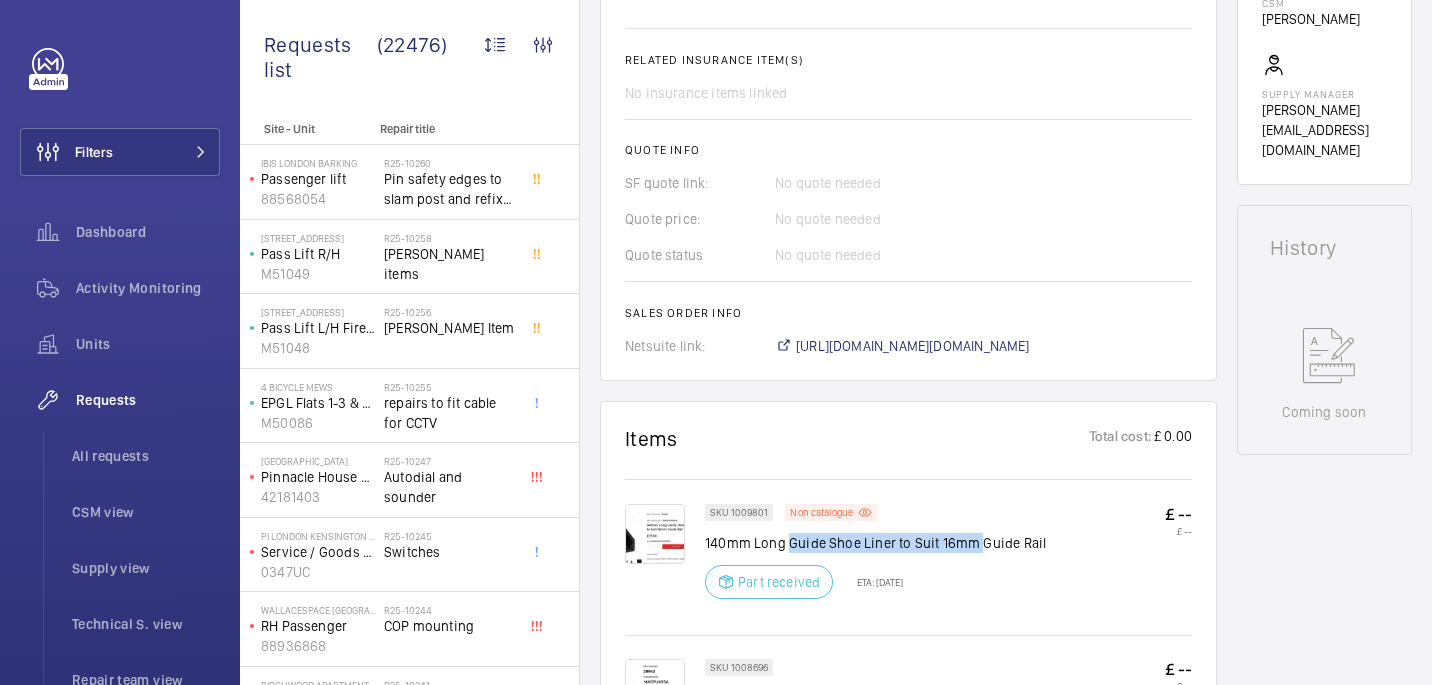 drag, startPoint x: 789, startPoint y: 547, endPoint x: 975, endPoint y: 549, distance: 186.01076 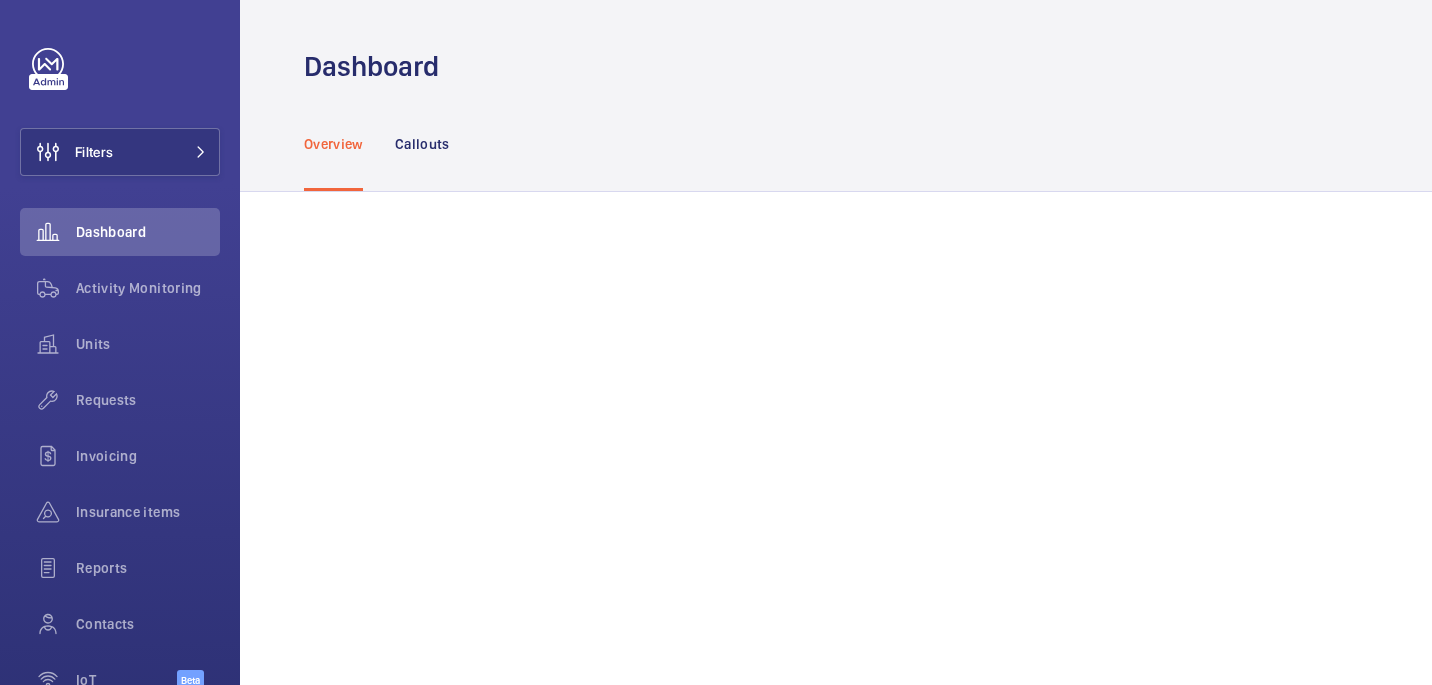 scroll, scrollTop: 0, scrollLeft: 0, axis: both 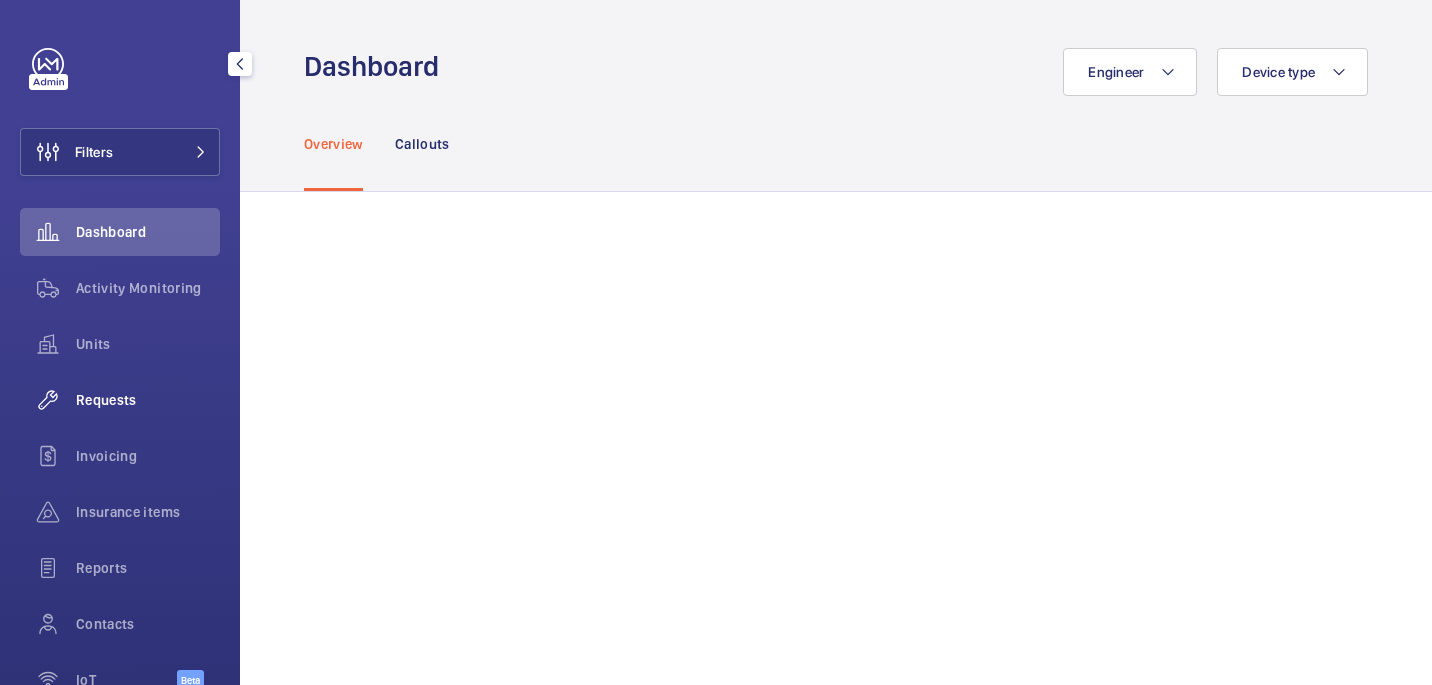 click on "Requests" 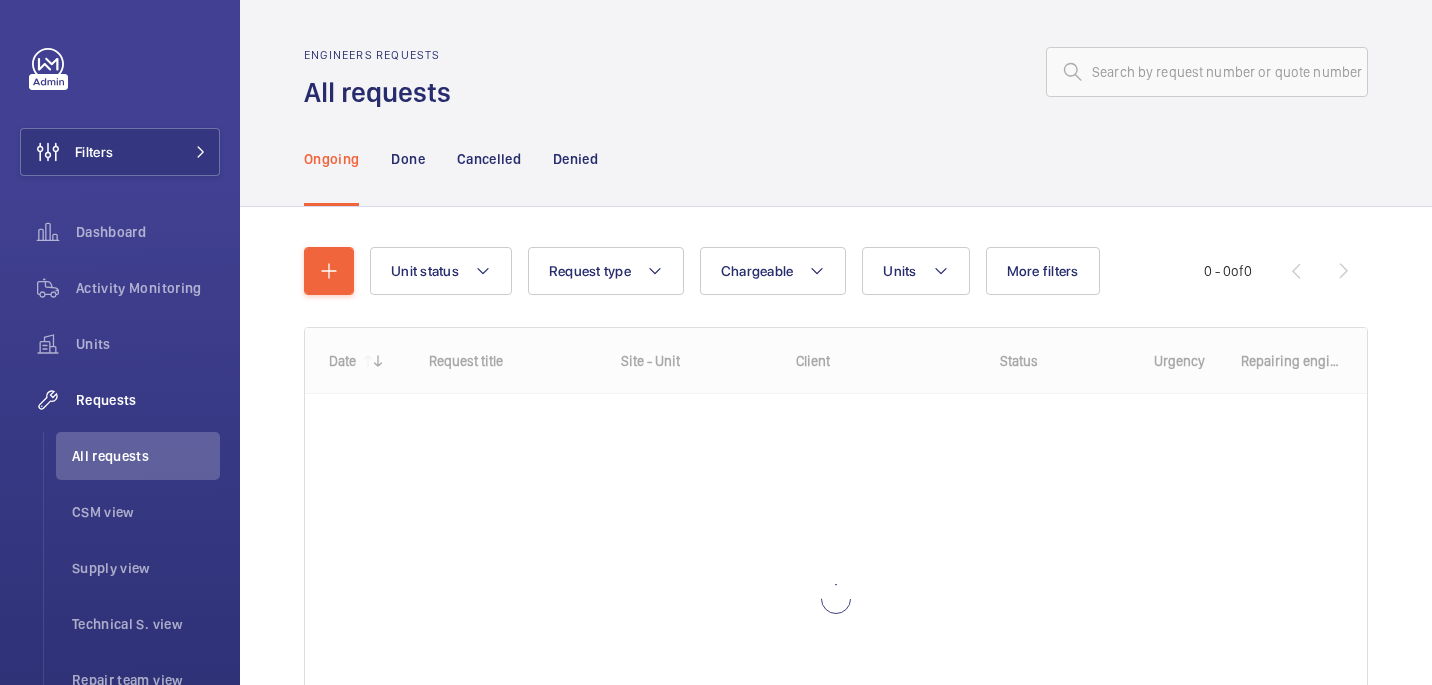 click on "Engineers requests All requests" 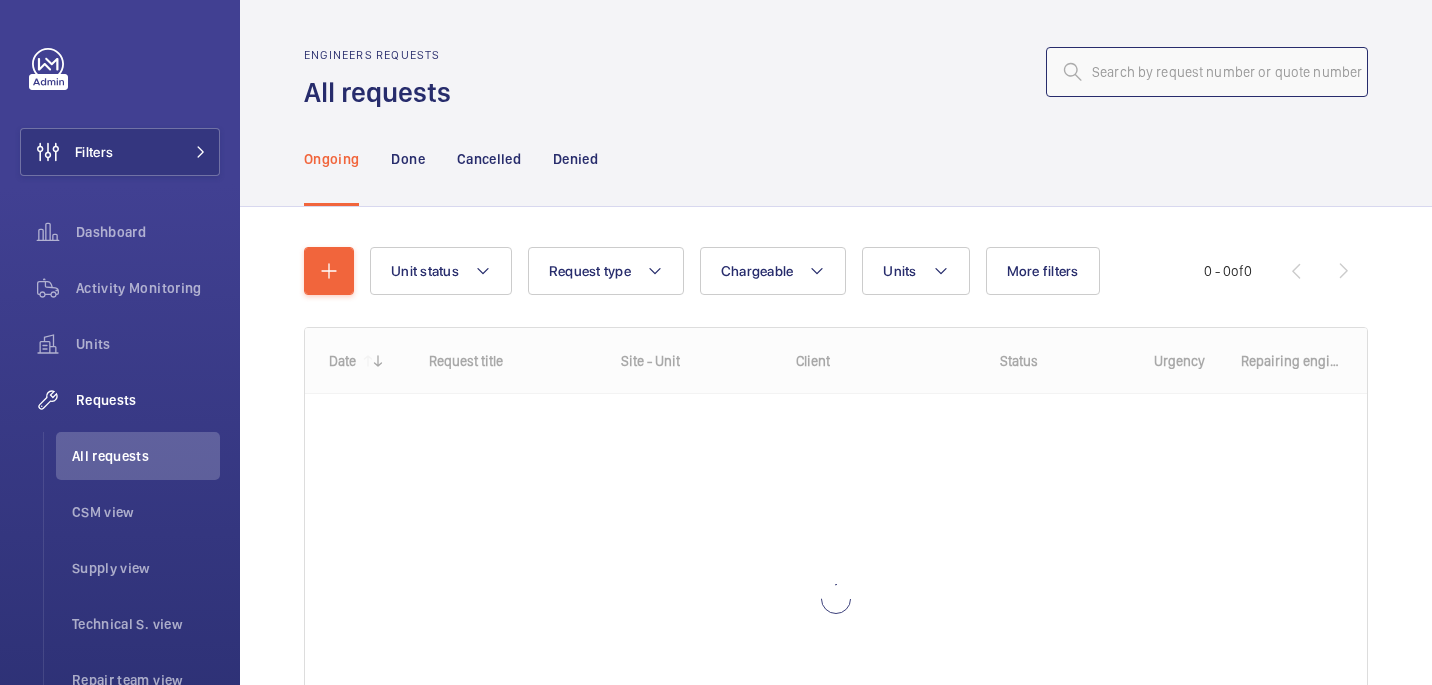 click 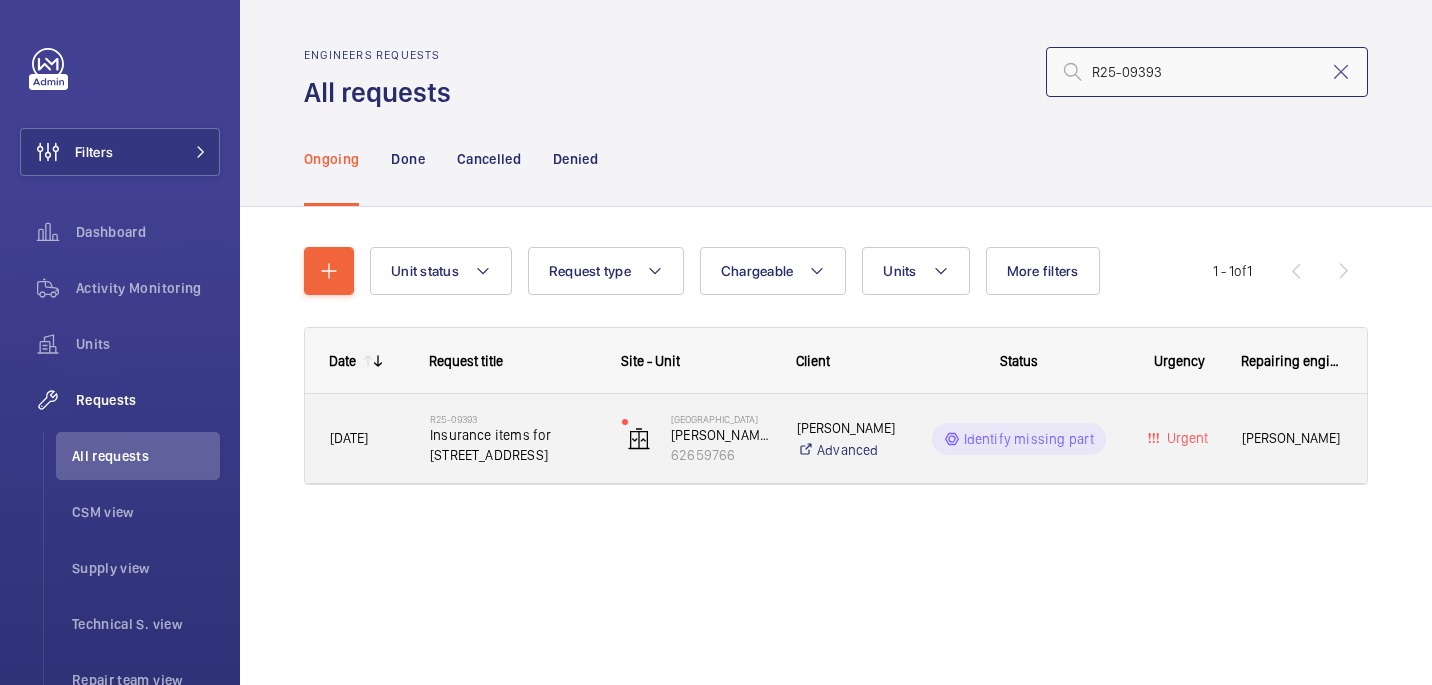 type on "R25-09393" 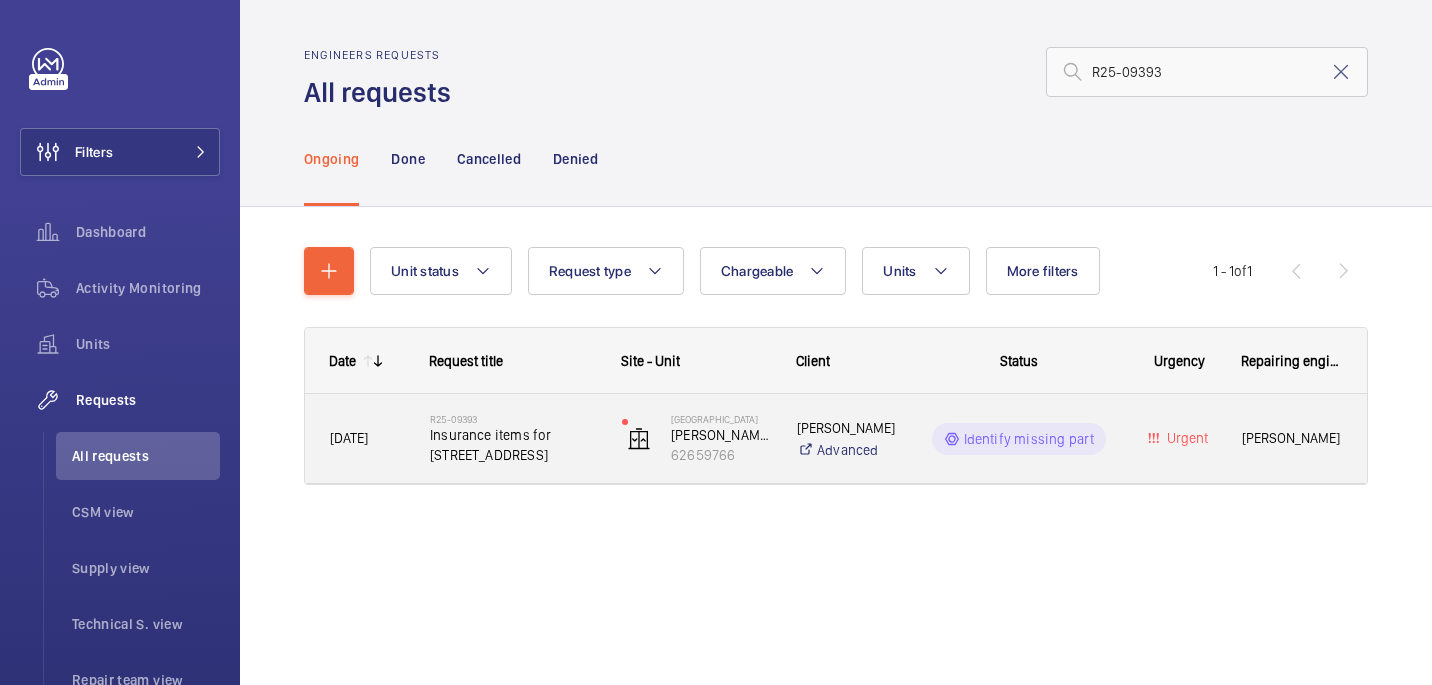 click on "Insurance items for 11-20 Northdown Street" 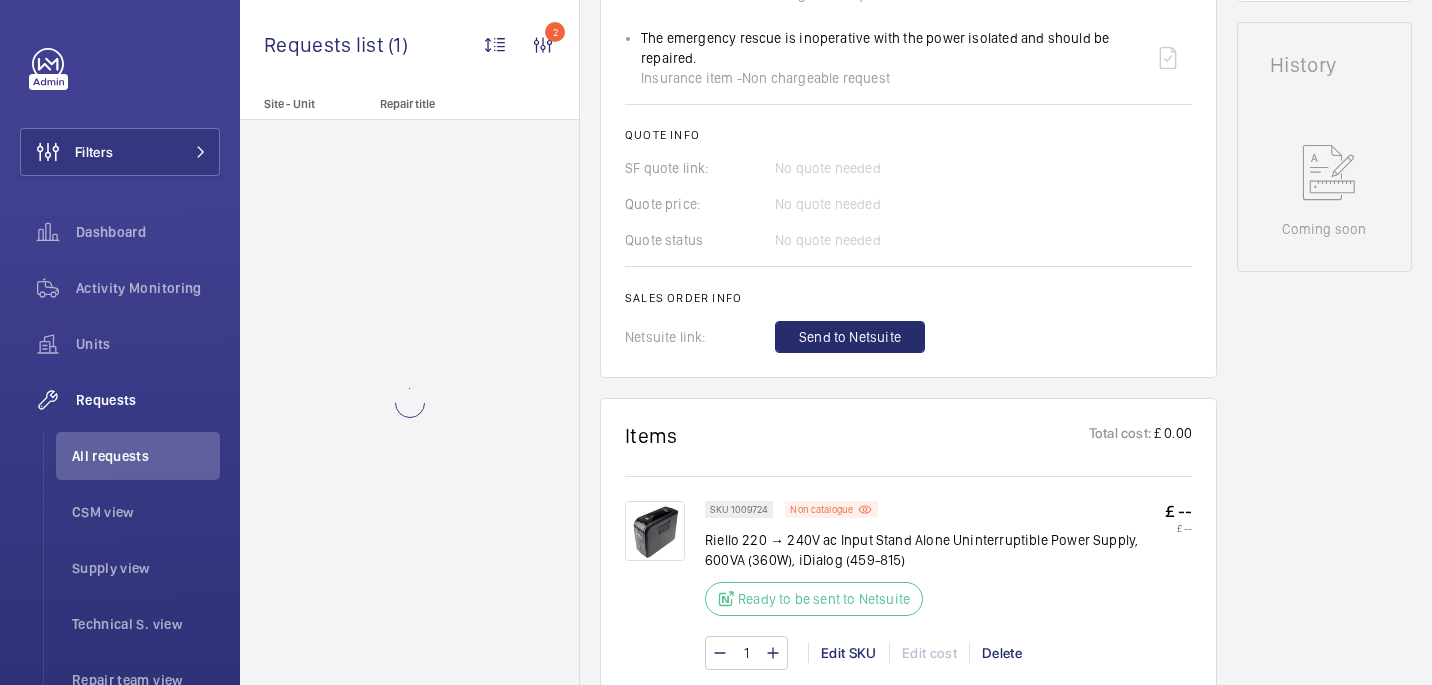 scroll, scrollTop: 1059, scrollLeft: 0, axis: vertical 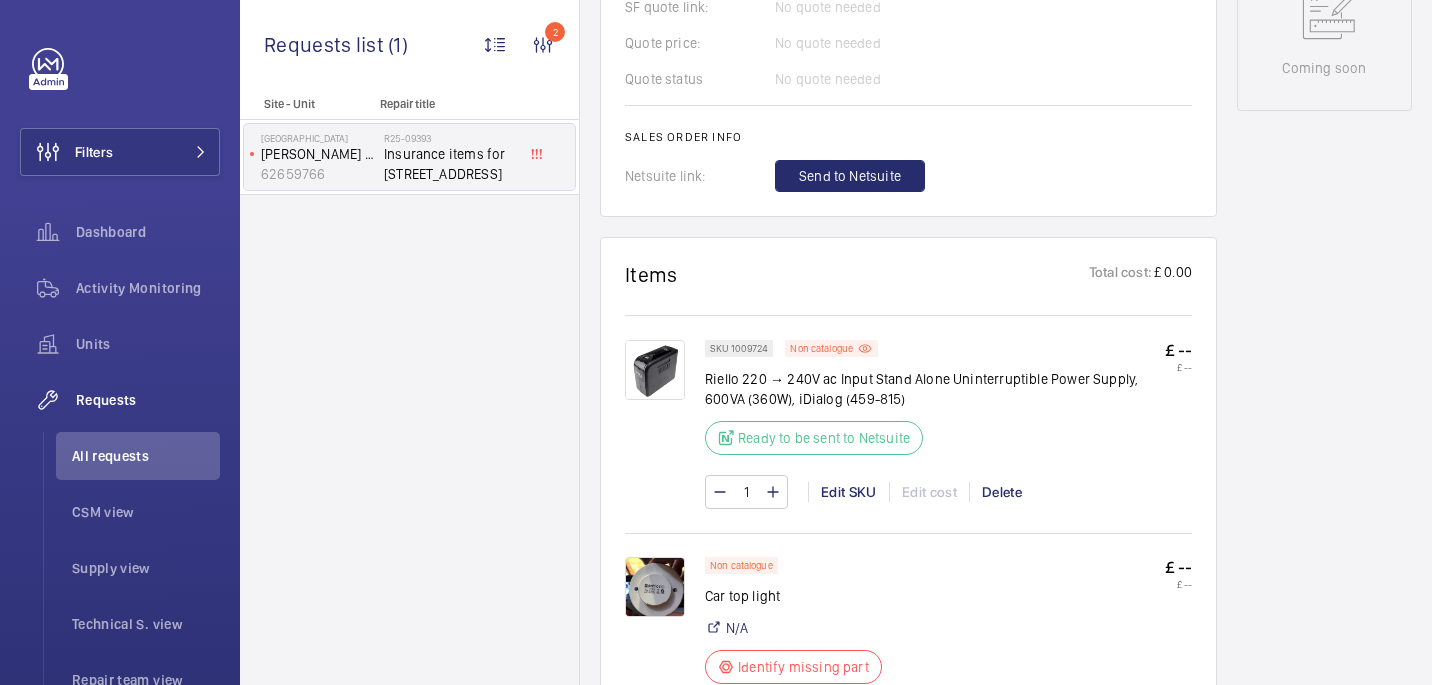 click 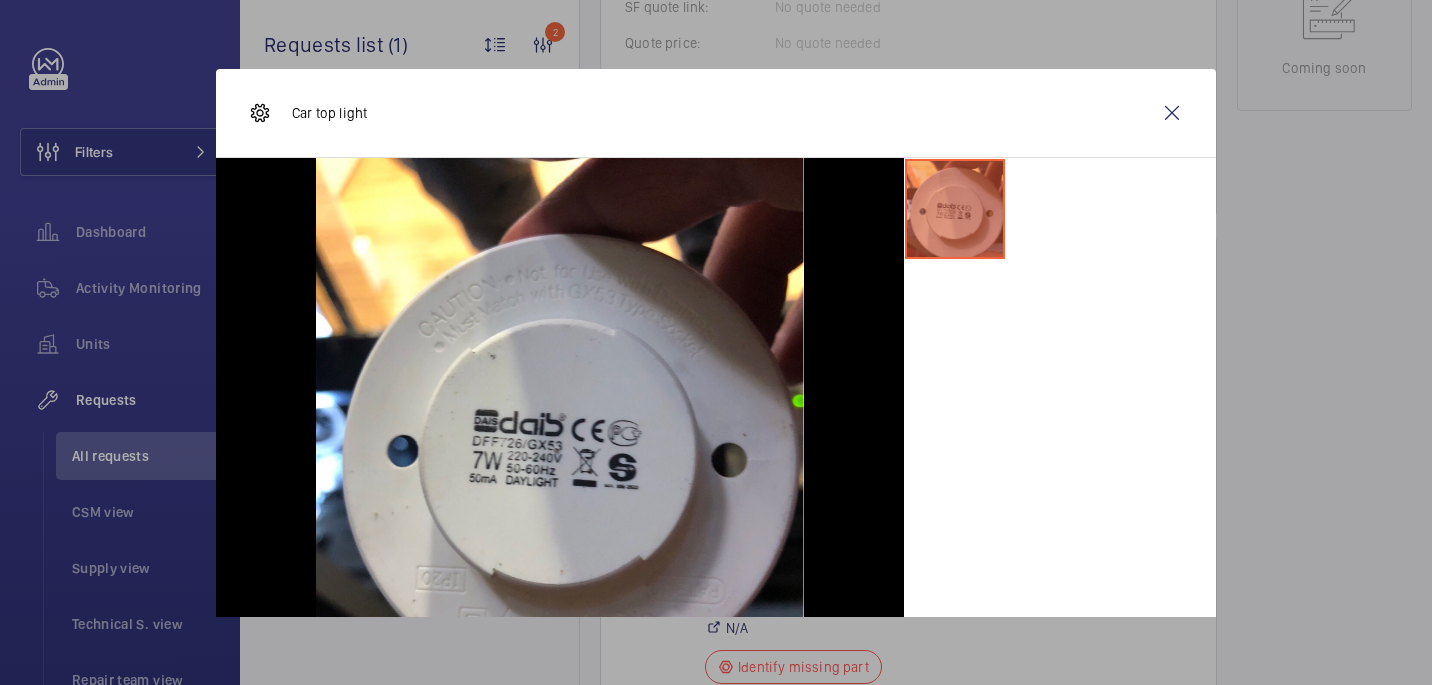scroll, scrollTop: 94, scrollLeft: 0, axis: vertical 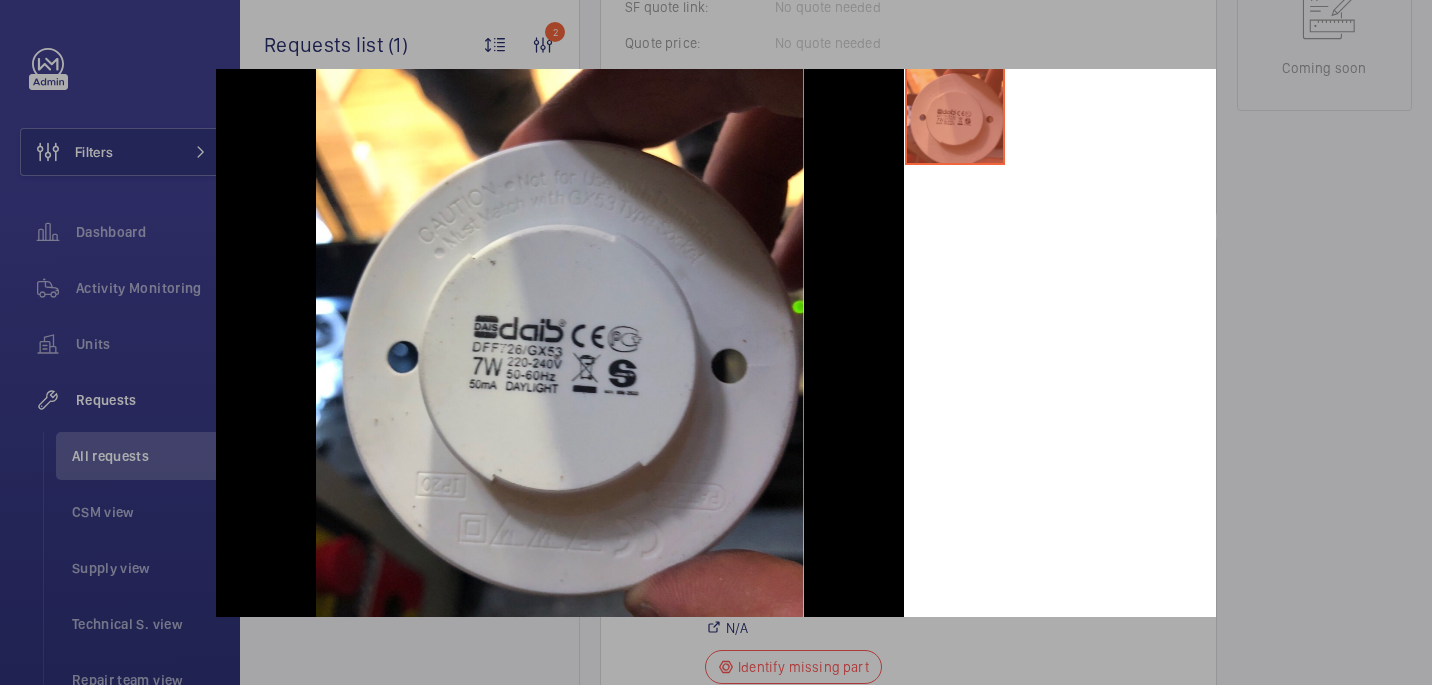 click at bounding box center [716, 342] 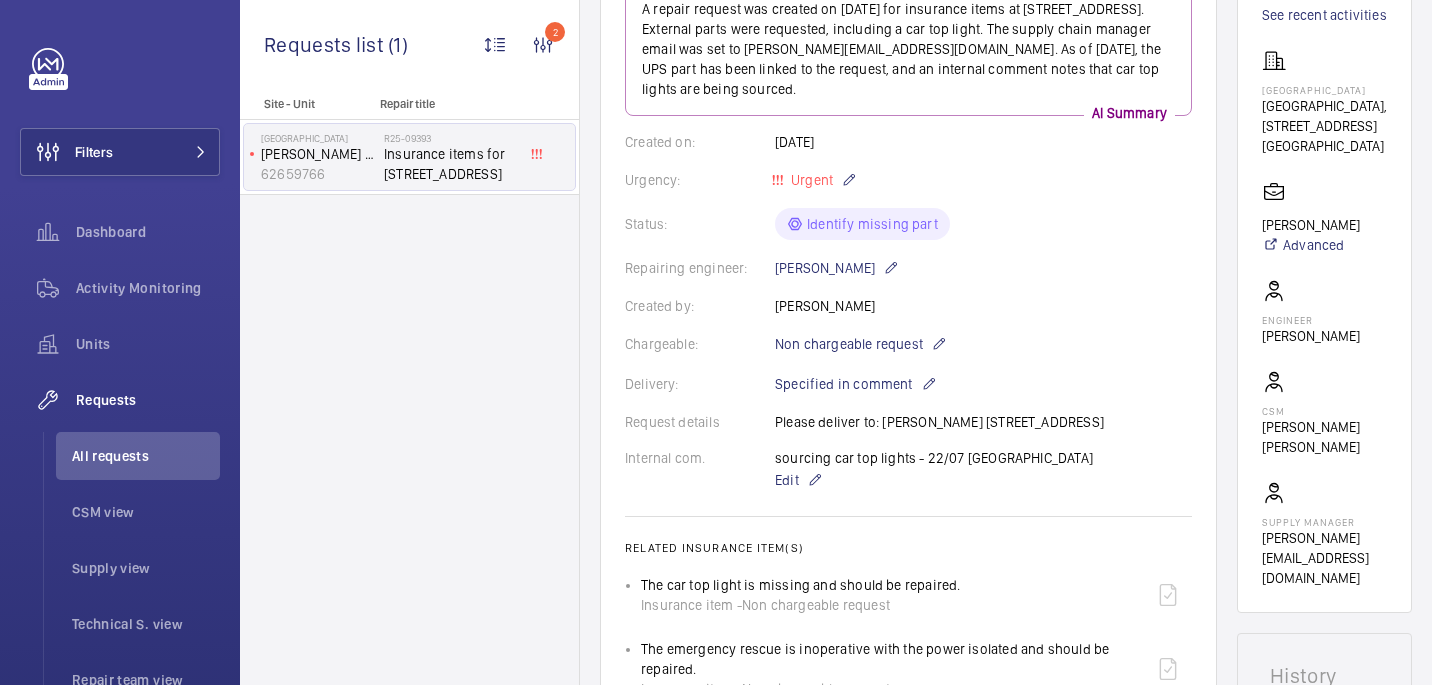 scroll, scrollTop: 0, scrollLeft: 0, axis: both 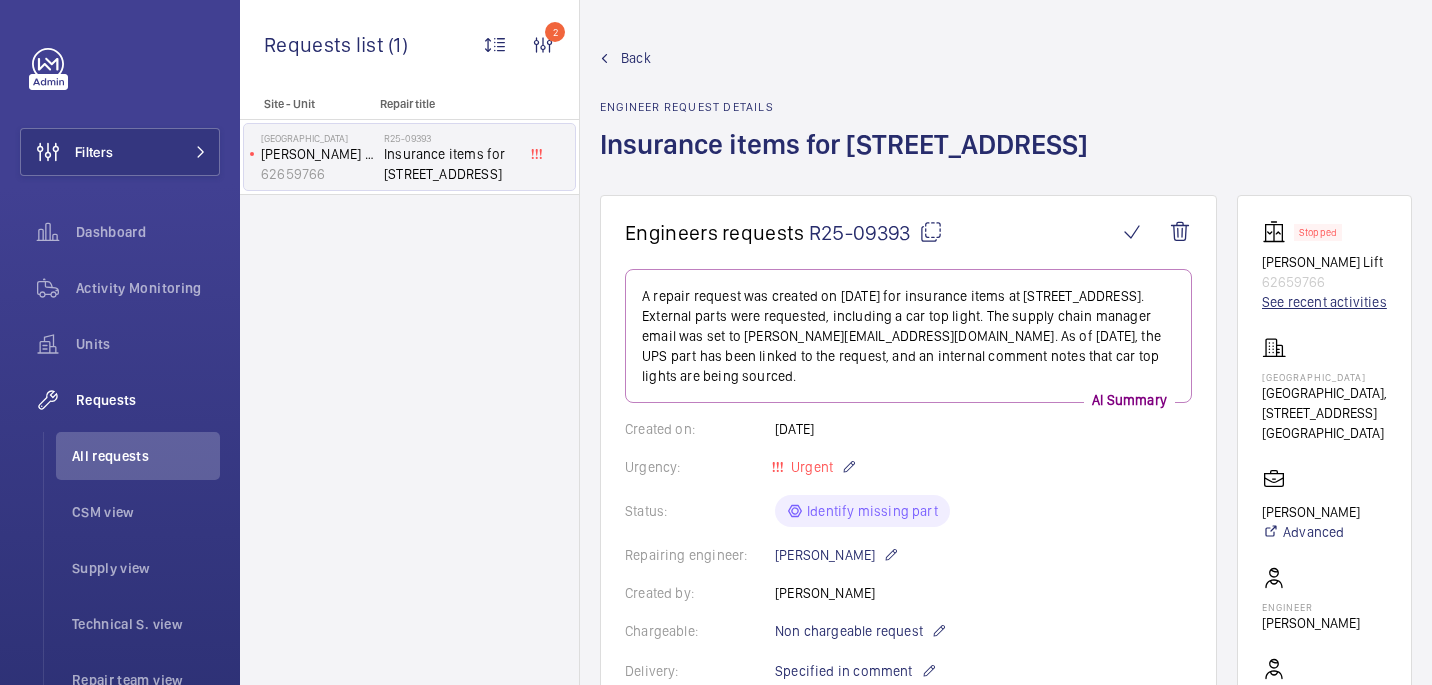 click on "See recent activities" 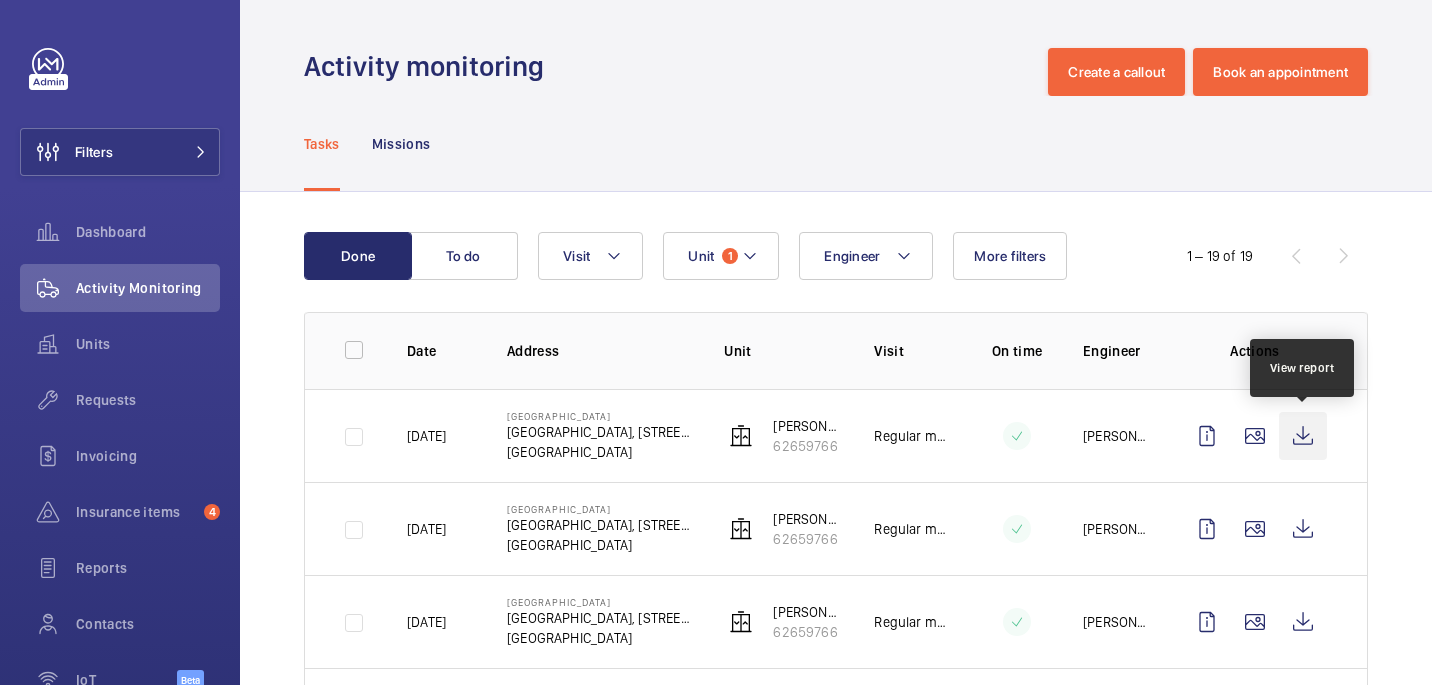 click 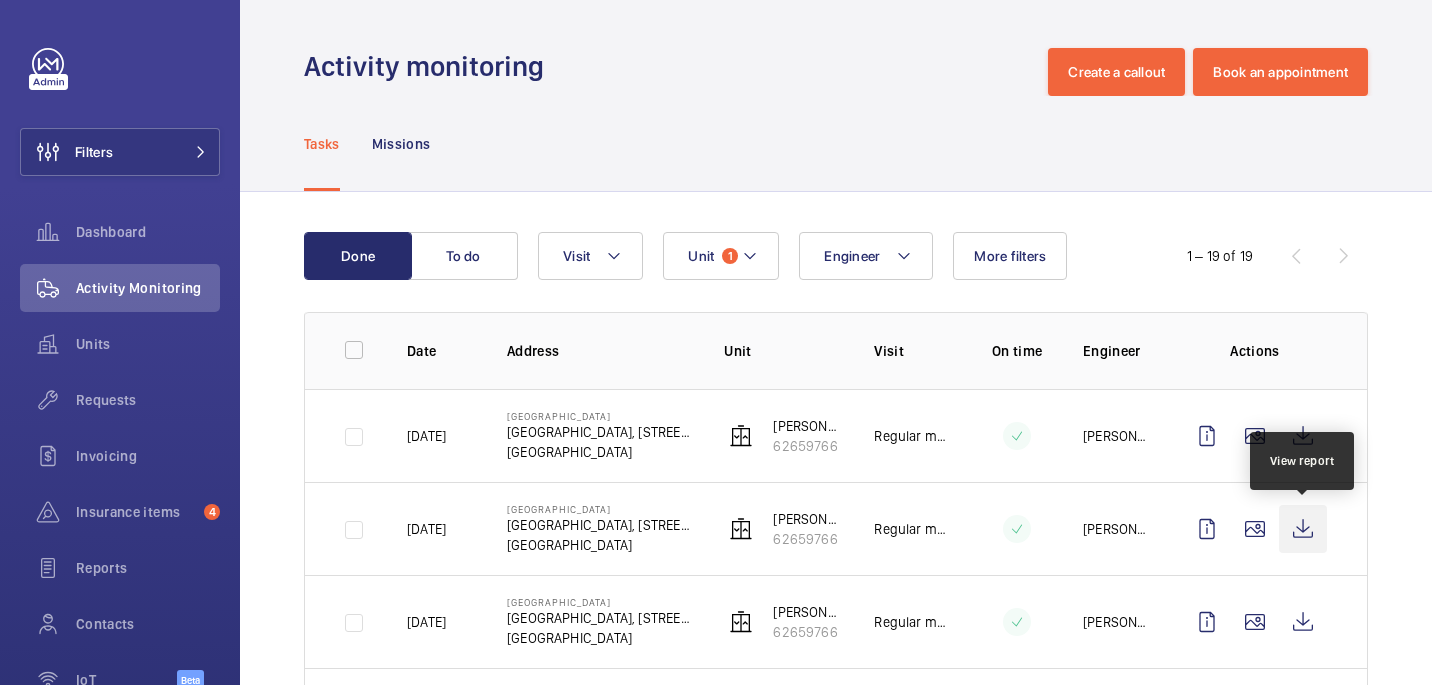 click 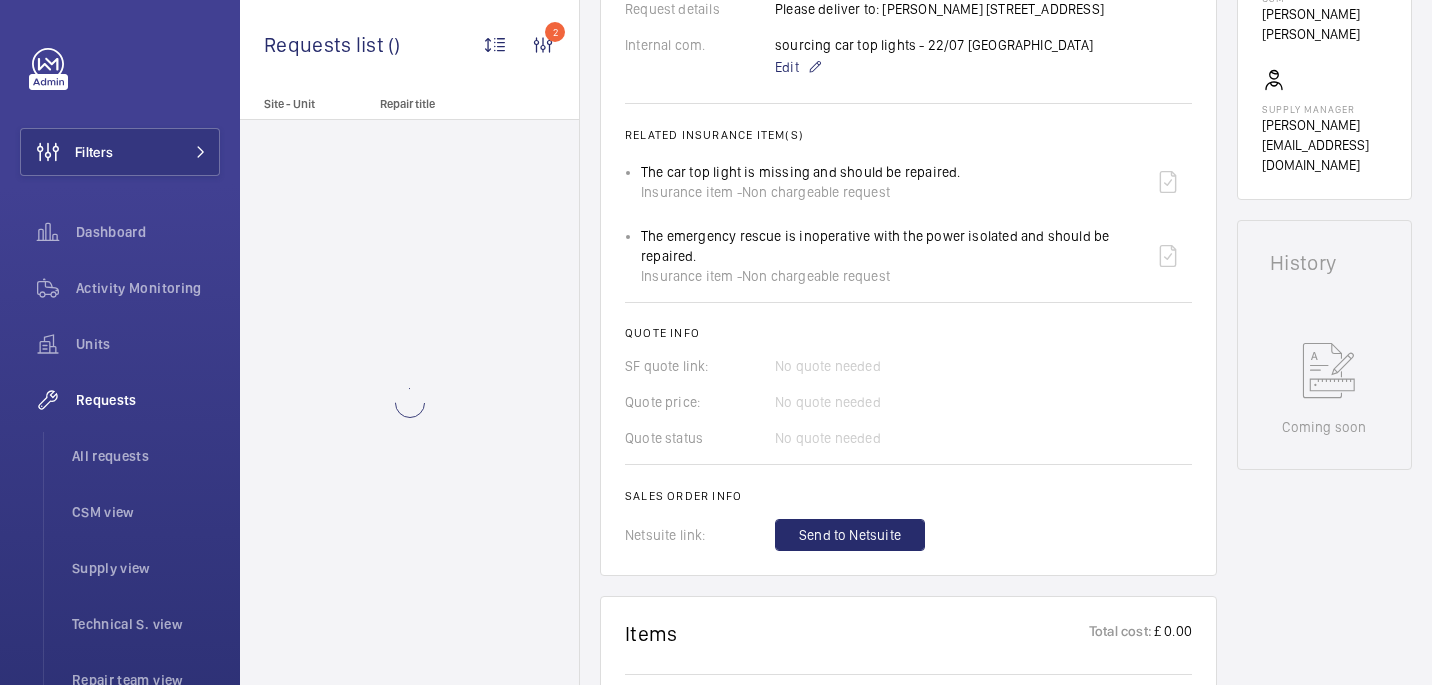 scroll, scrollTop: 1485, scrollLeft: 0, axis: vertical 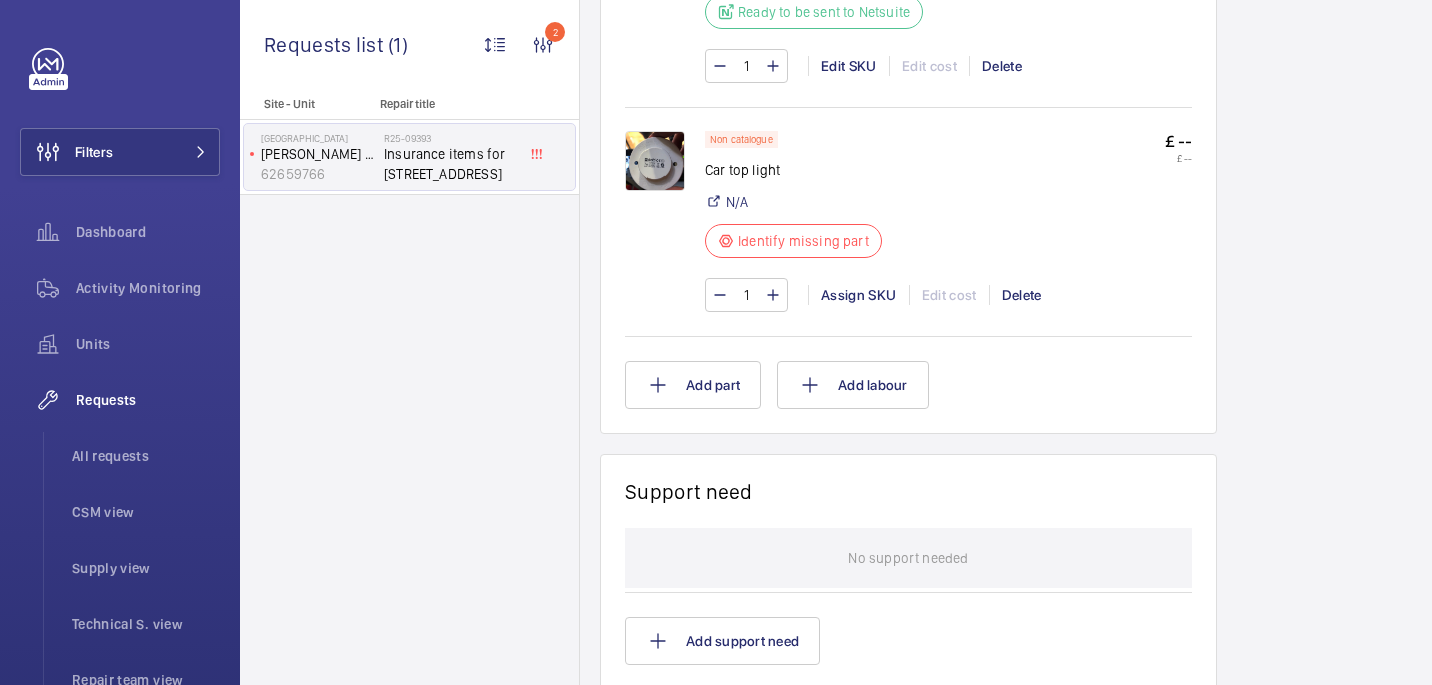 click 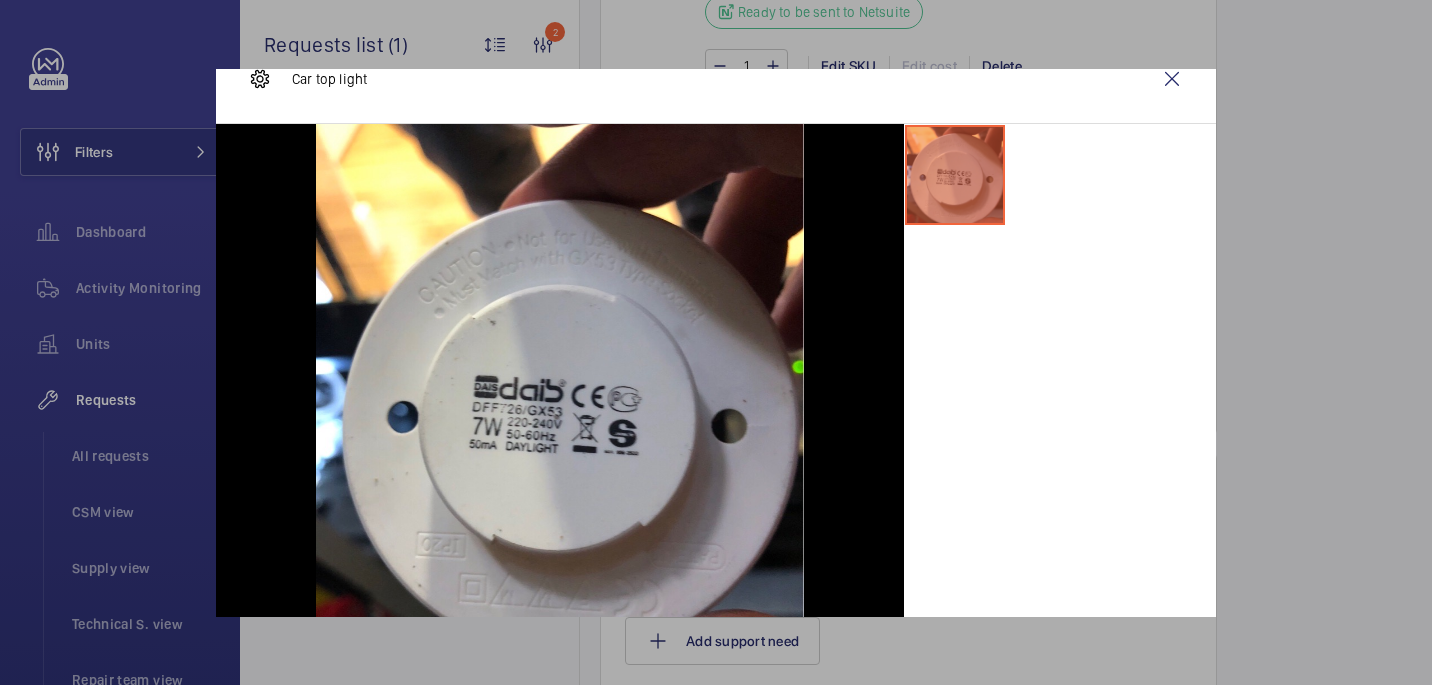 scroll, scrollTop: 33, scrollLeft: 0, axis: vertical 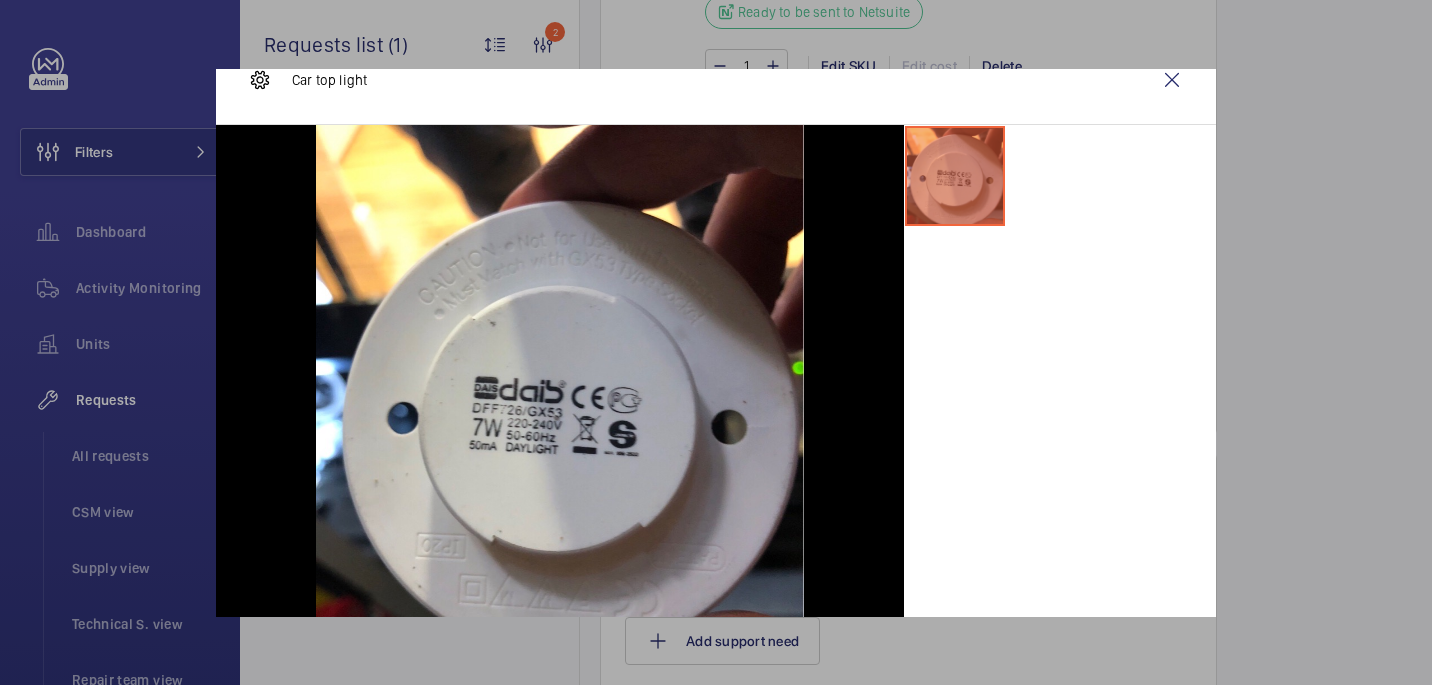 click at bounding box center (716, 342) 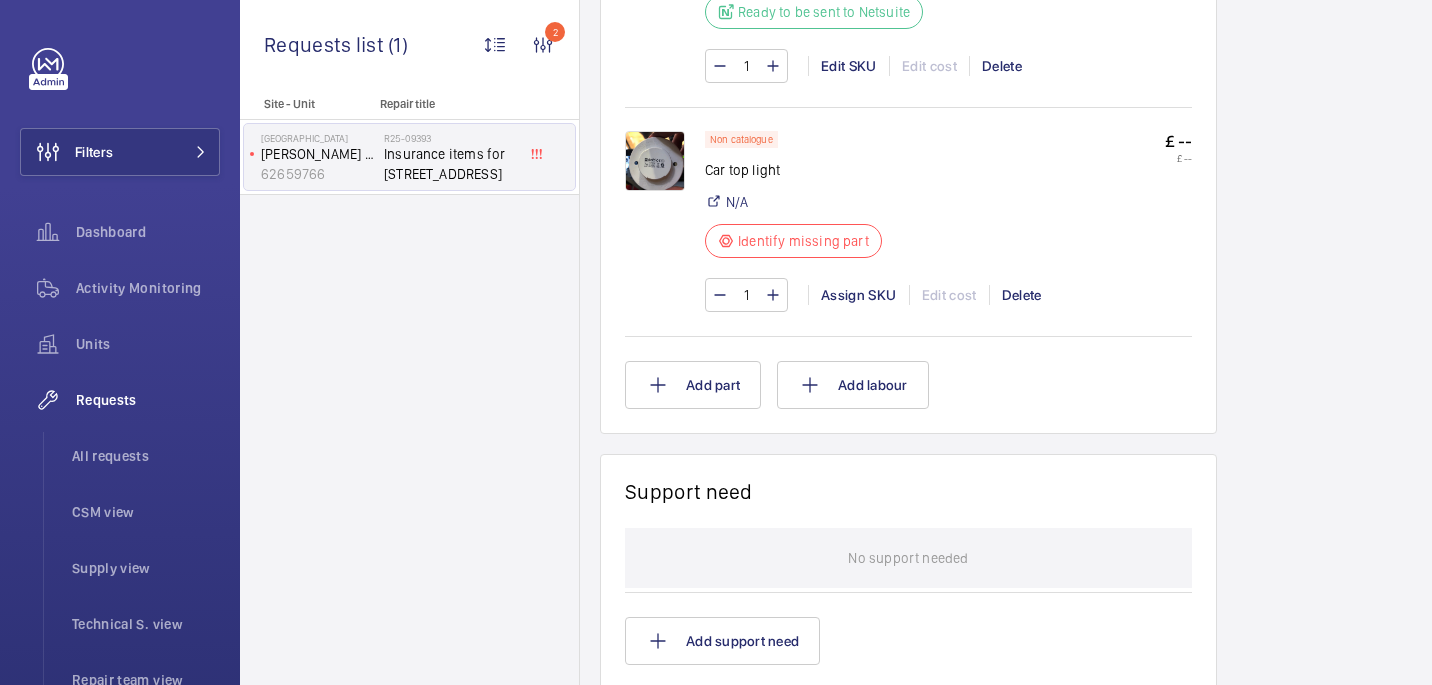 scroll, scrollTop: 1185, scrollLeft: 0, axis: vertical 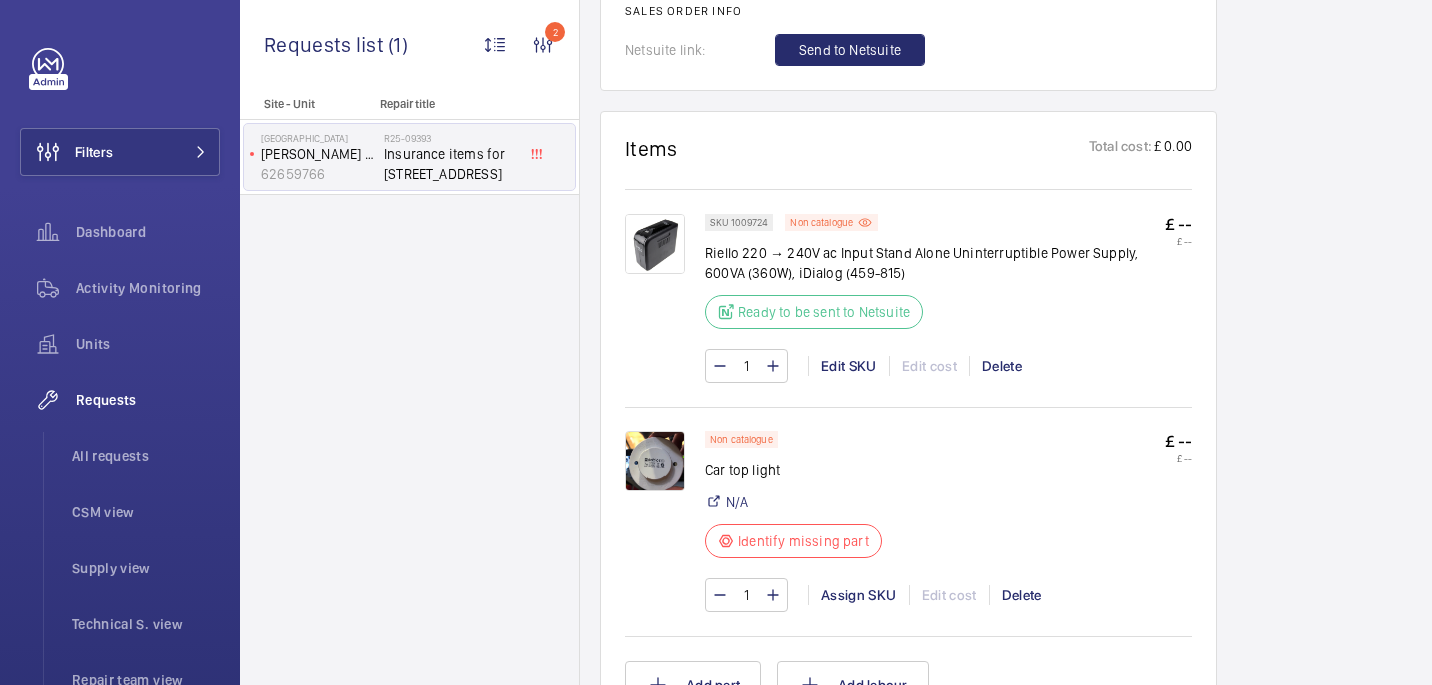 click 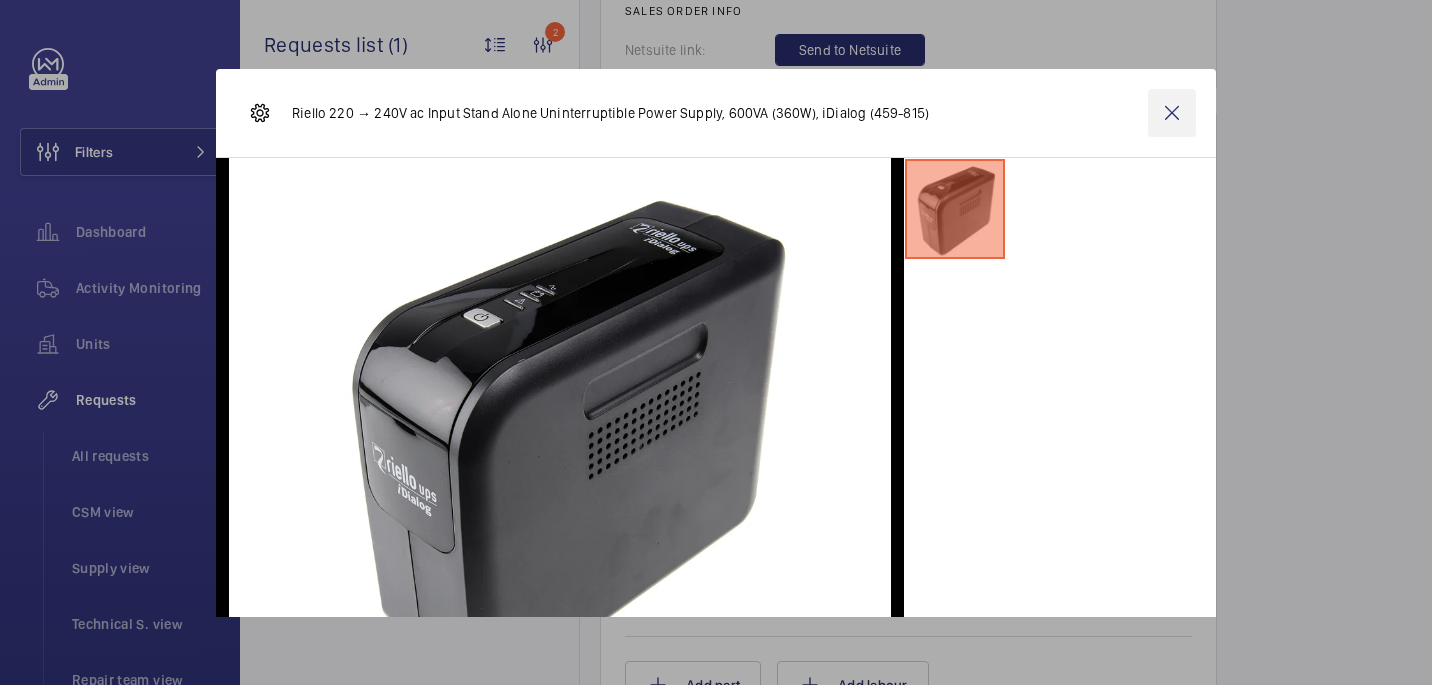 click at bounding box center [1172, 113] 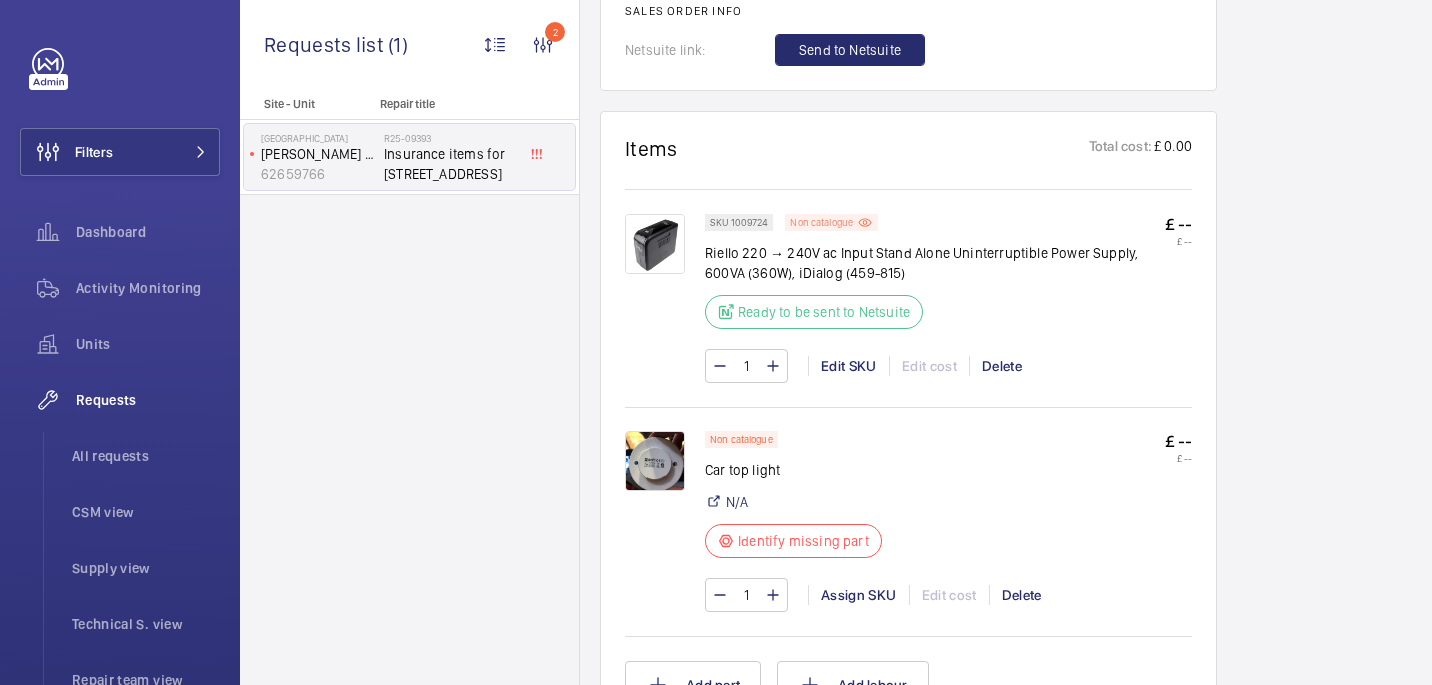 scroll, scrollTop: 1354, scrollLeft: 0, axis: vertical 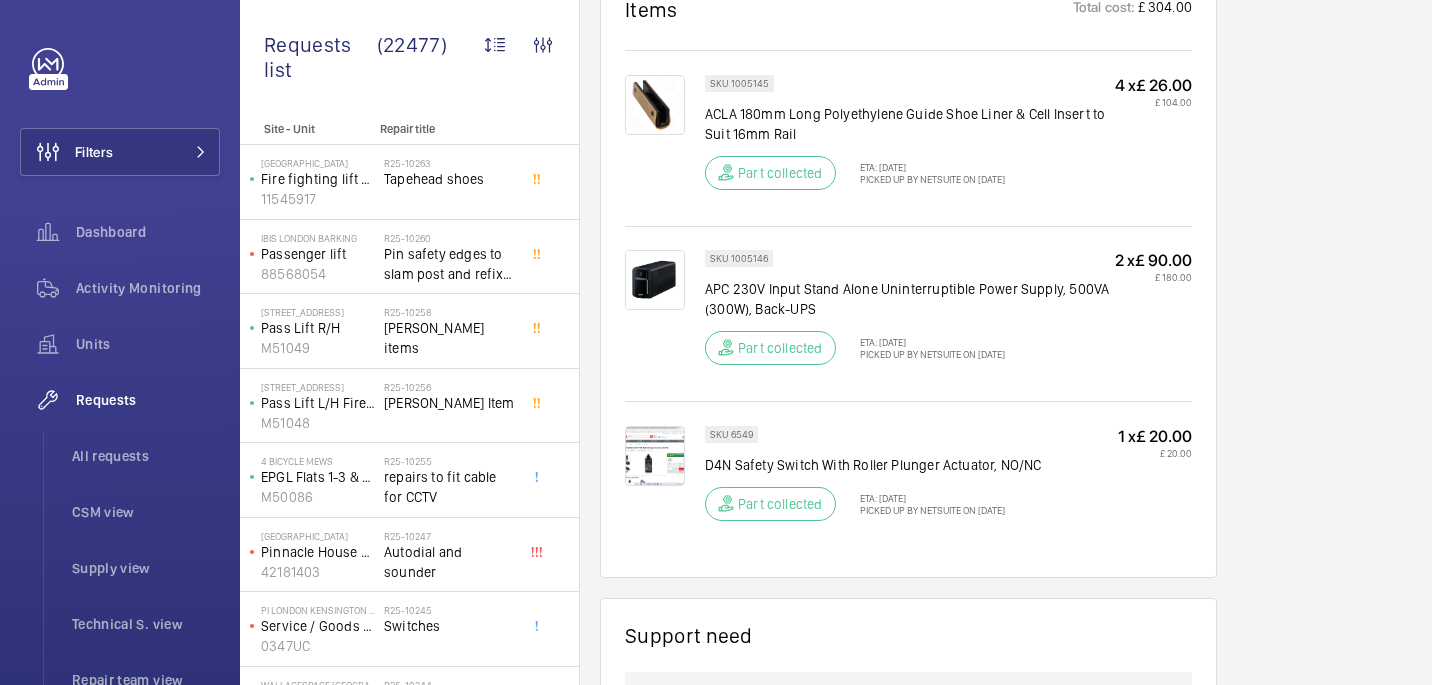 click 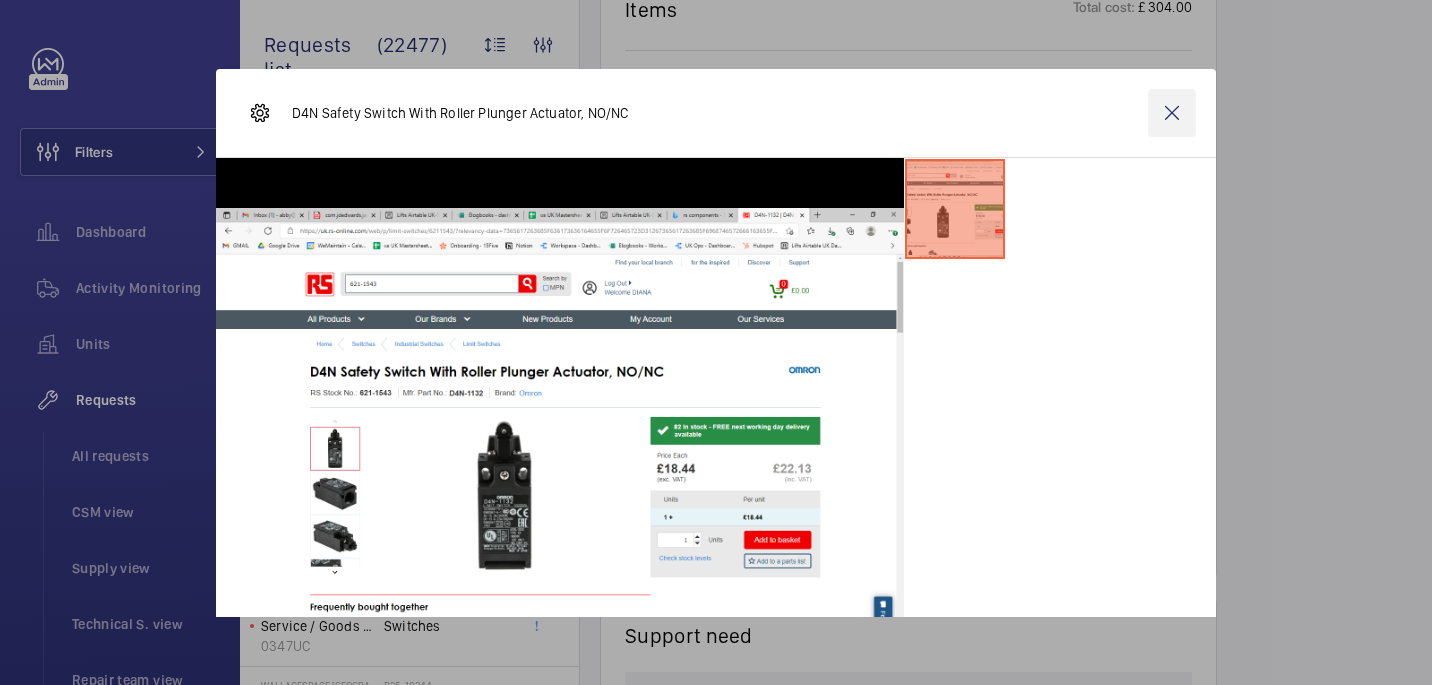 click at bounding box center (1172, 113) 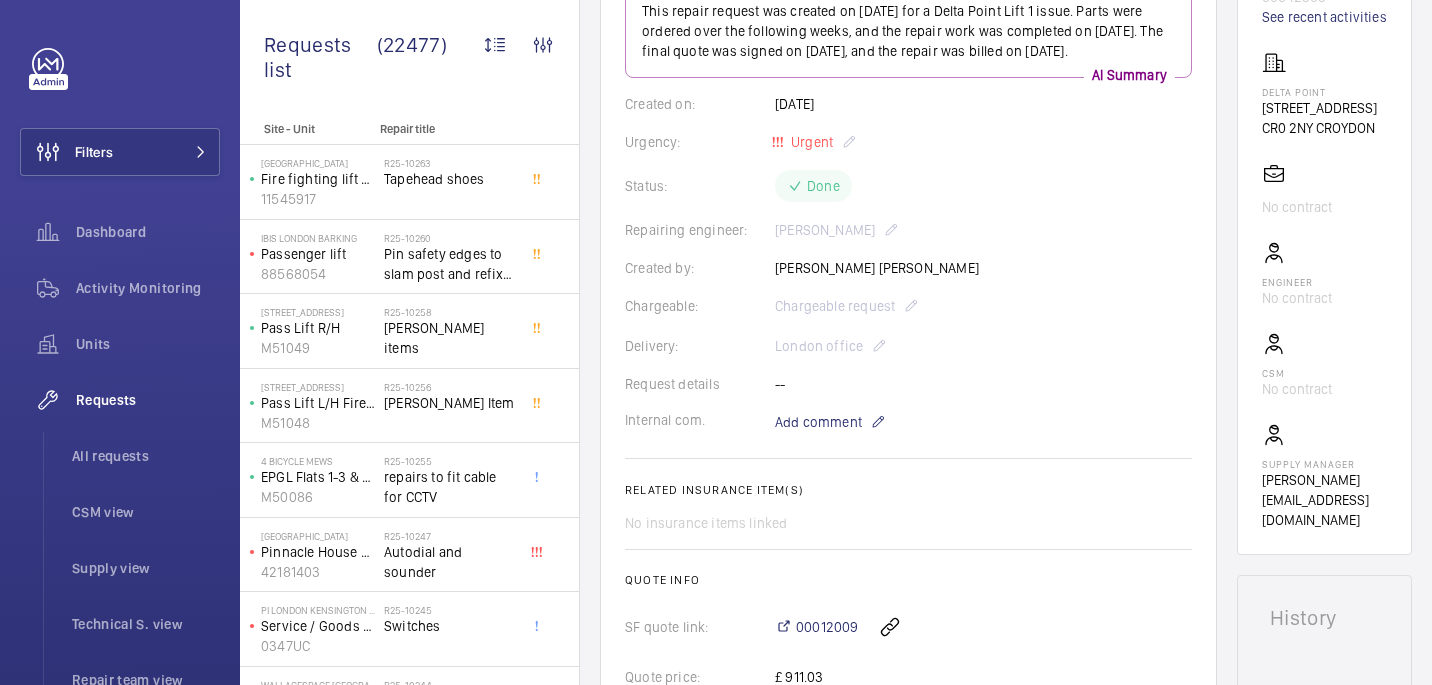 scroll, scrollTop: 249, scrollLeft: 0, axis: vertical 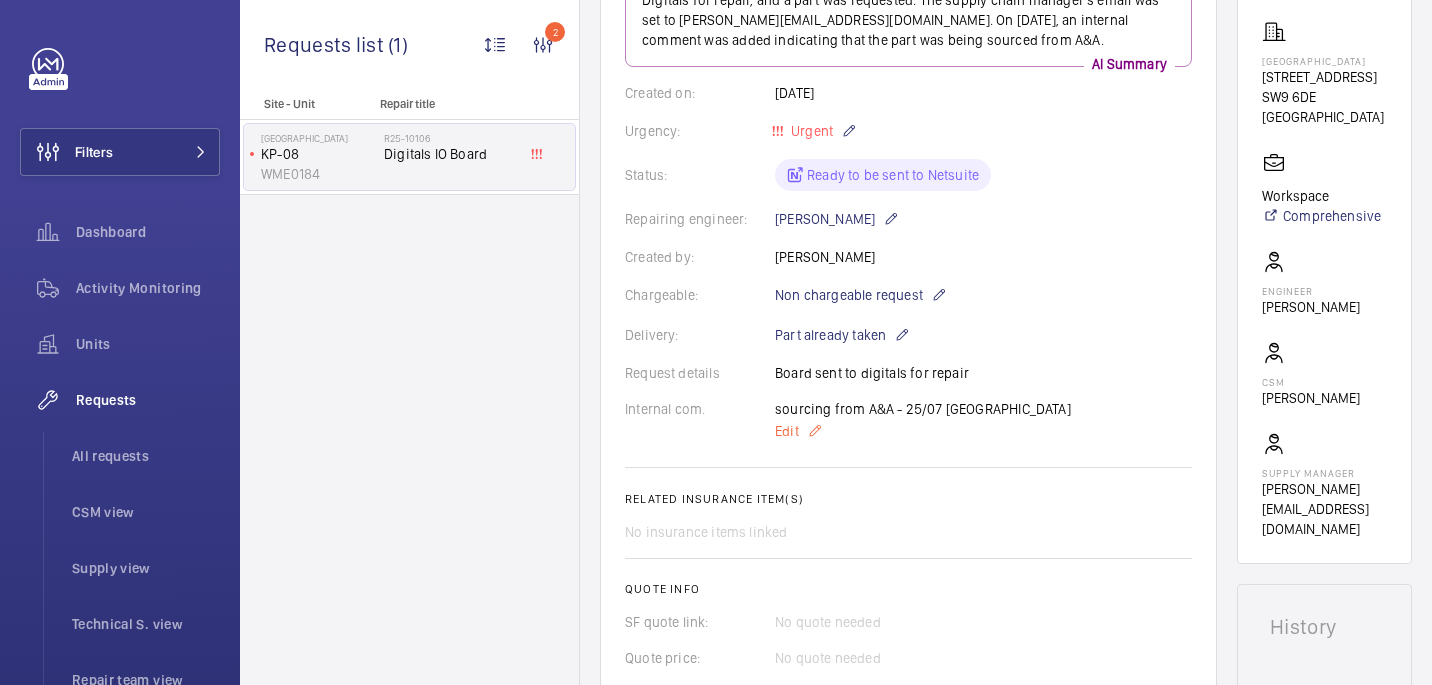 click on "Edit" 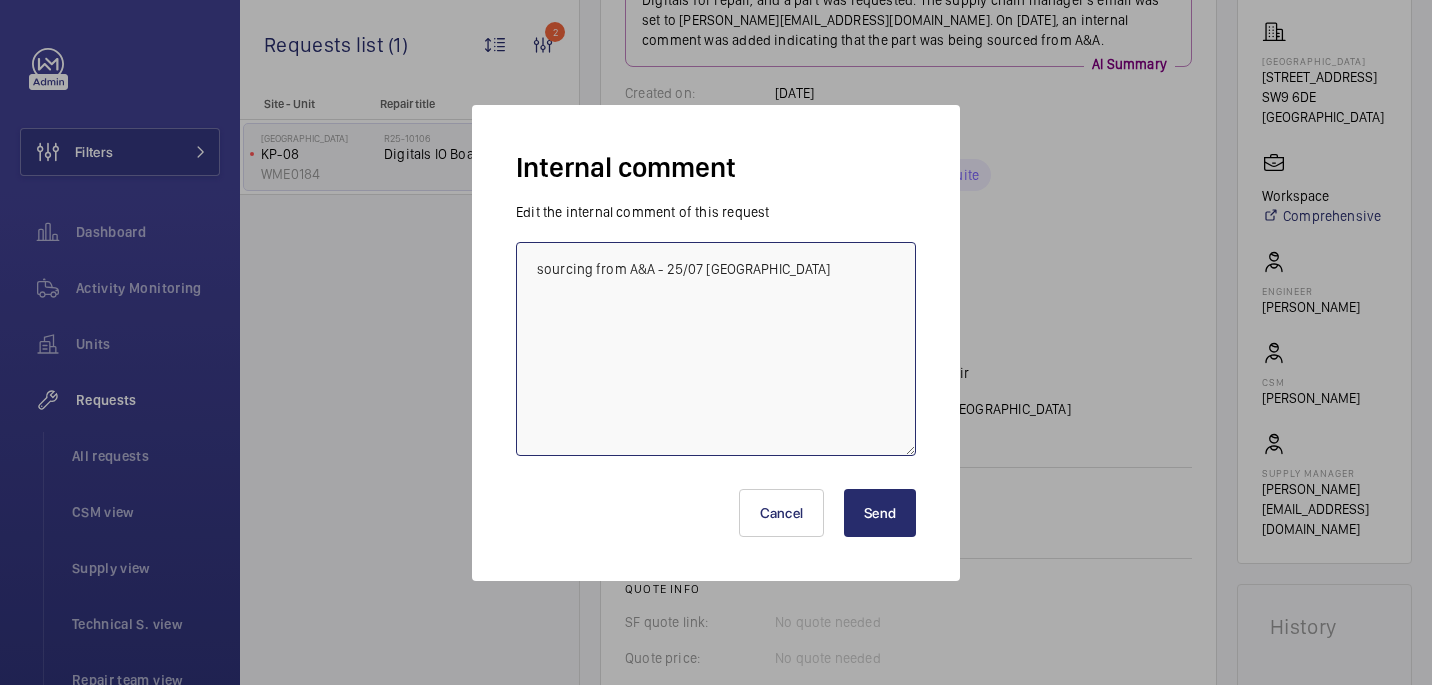 click on "sourcing from A&A - 25/07 india" at bounding box center (716, 349) 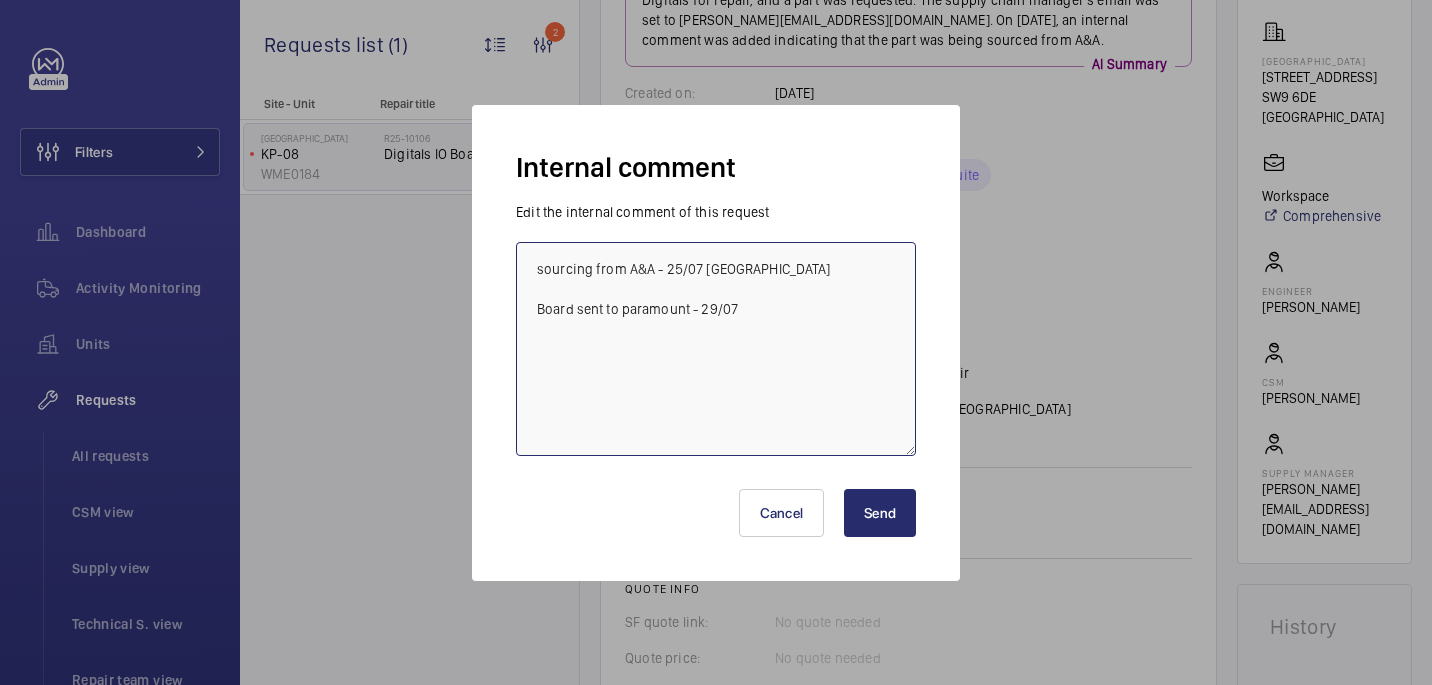 type on "sourcing from A&A - 25/07 india
Board sent to paramount - 29/07" 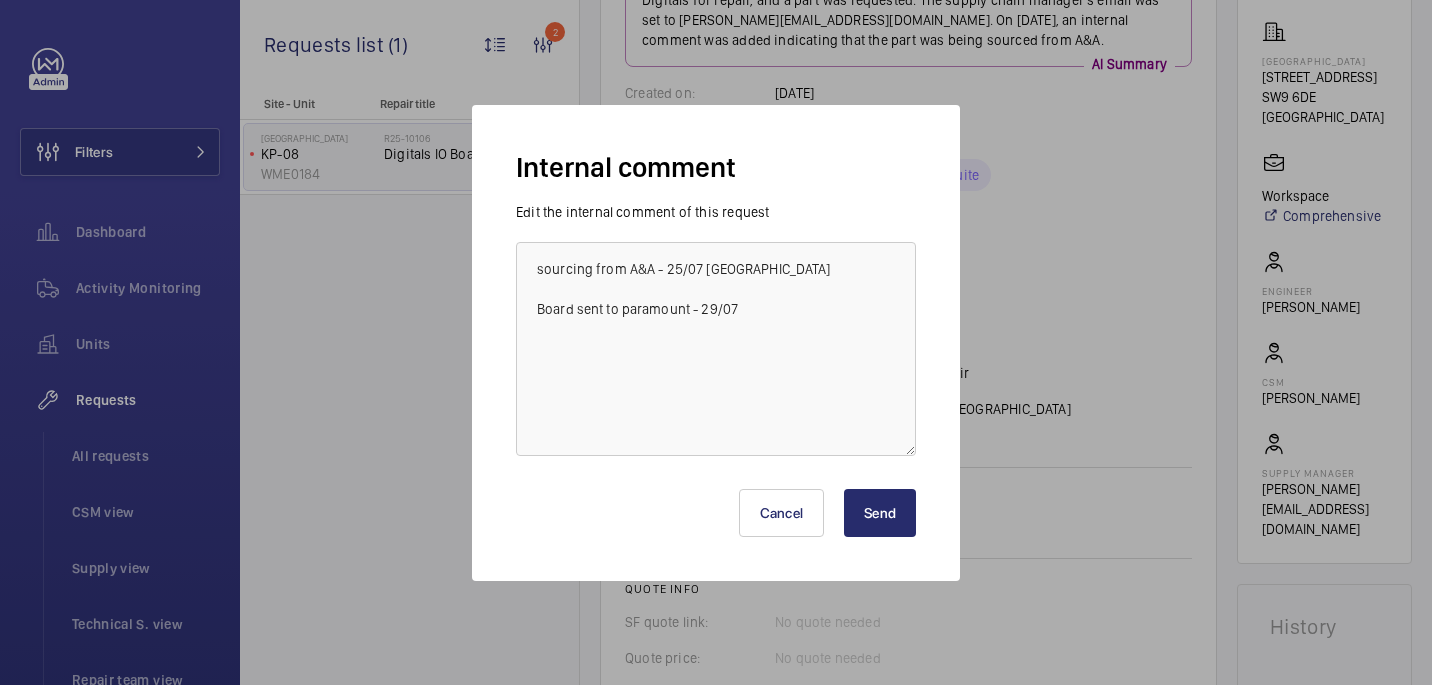click on "Send" at bounding box center [880, 513] 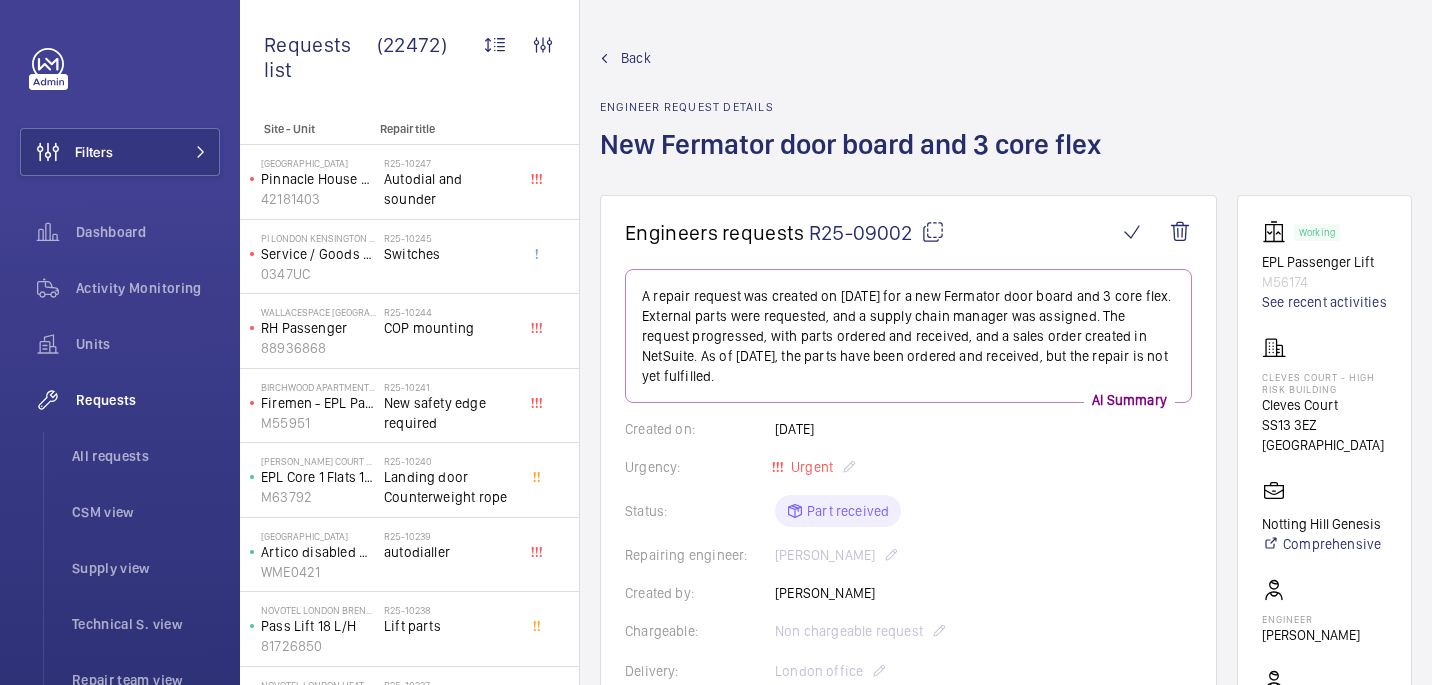 scroll, scrollTop: 0, scrollLeft: 0, axis: both 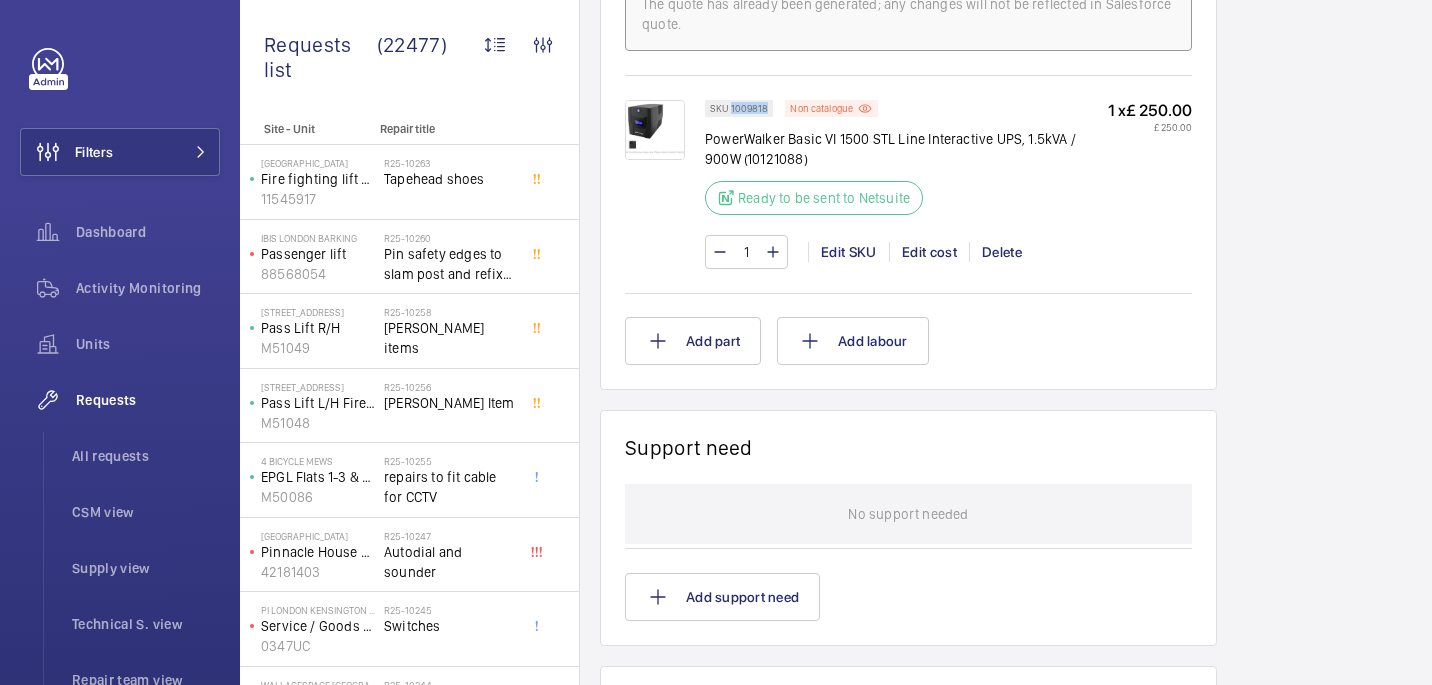drag, startPoint x: 729, startPoint y: 108, endPoint x: 772, endPoint y: 109, distance: 43.011627 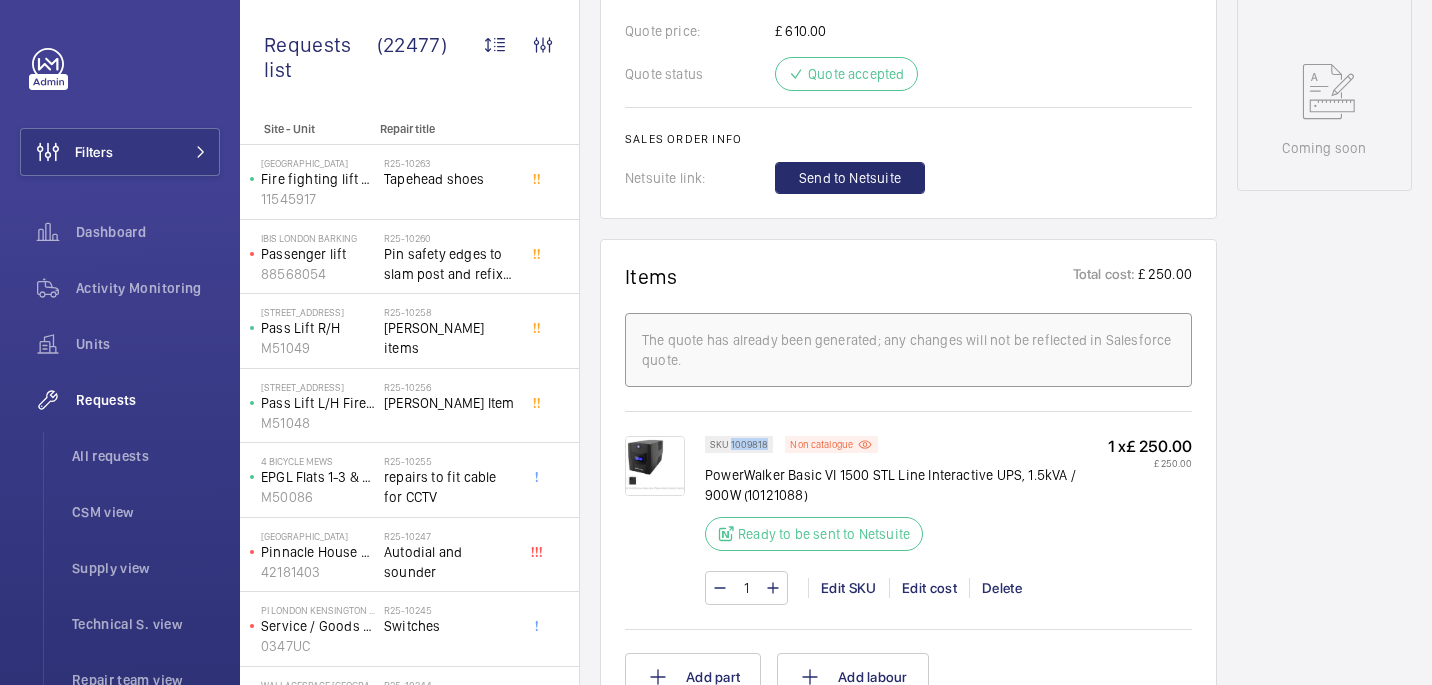 scroll, scrollTop: 977, scrollLeft: 0, axis: vertical 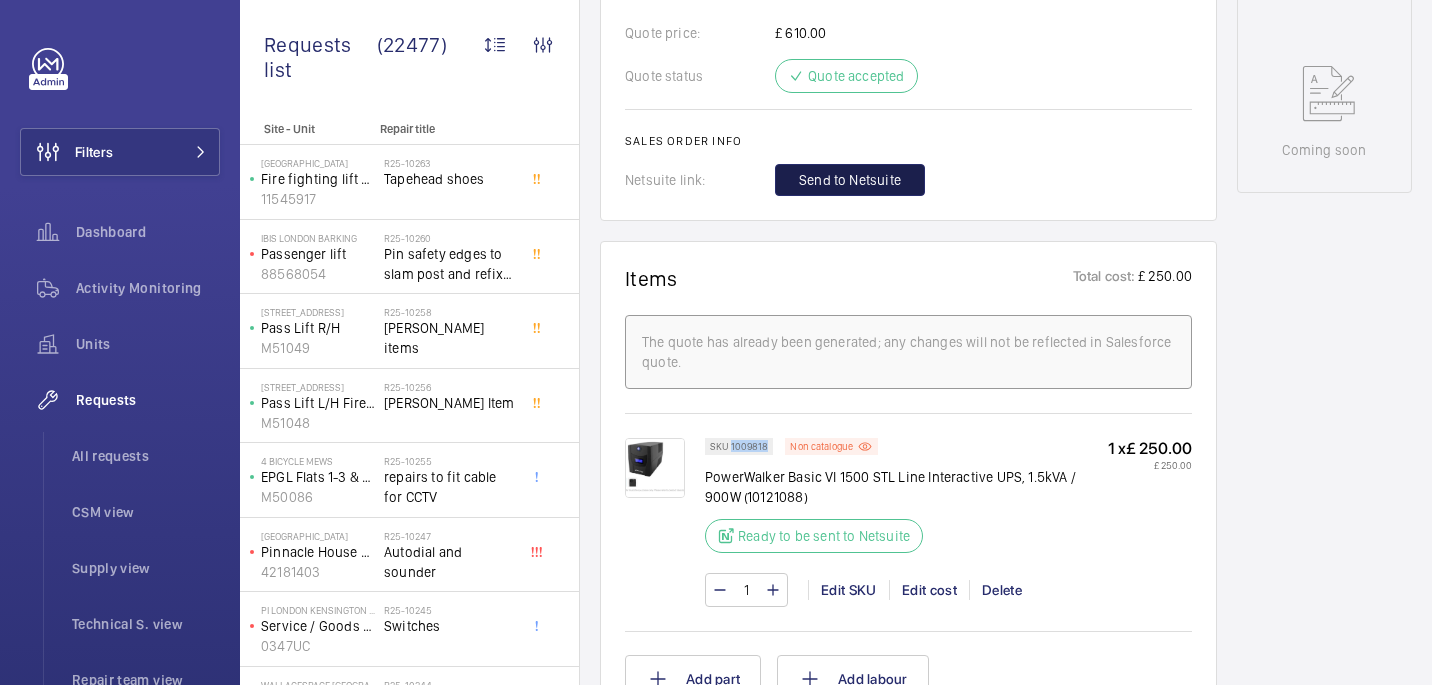 click on "Send to Netsuite" 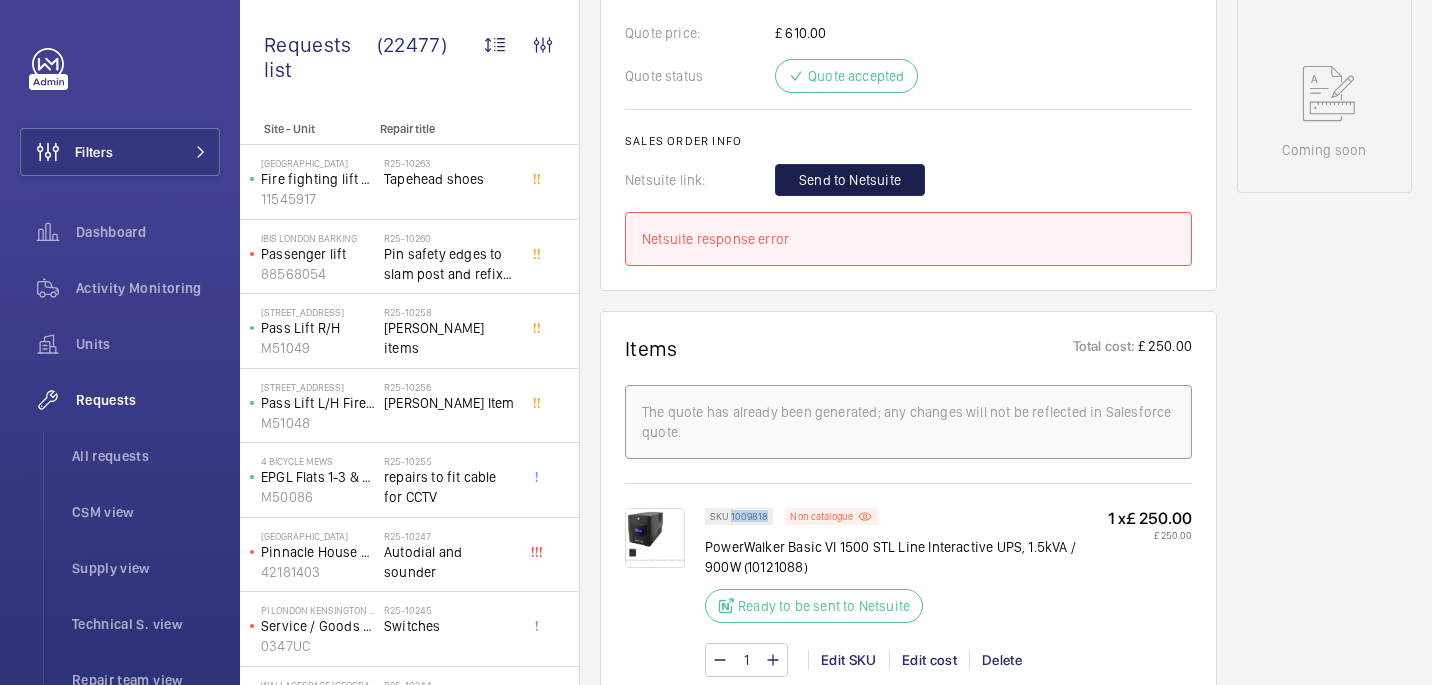 click on "Send to Netsuite" 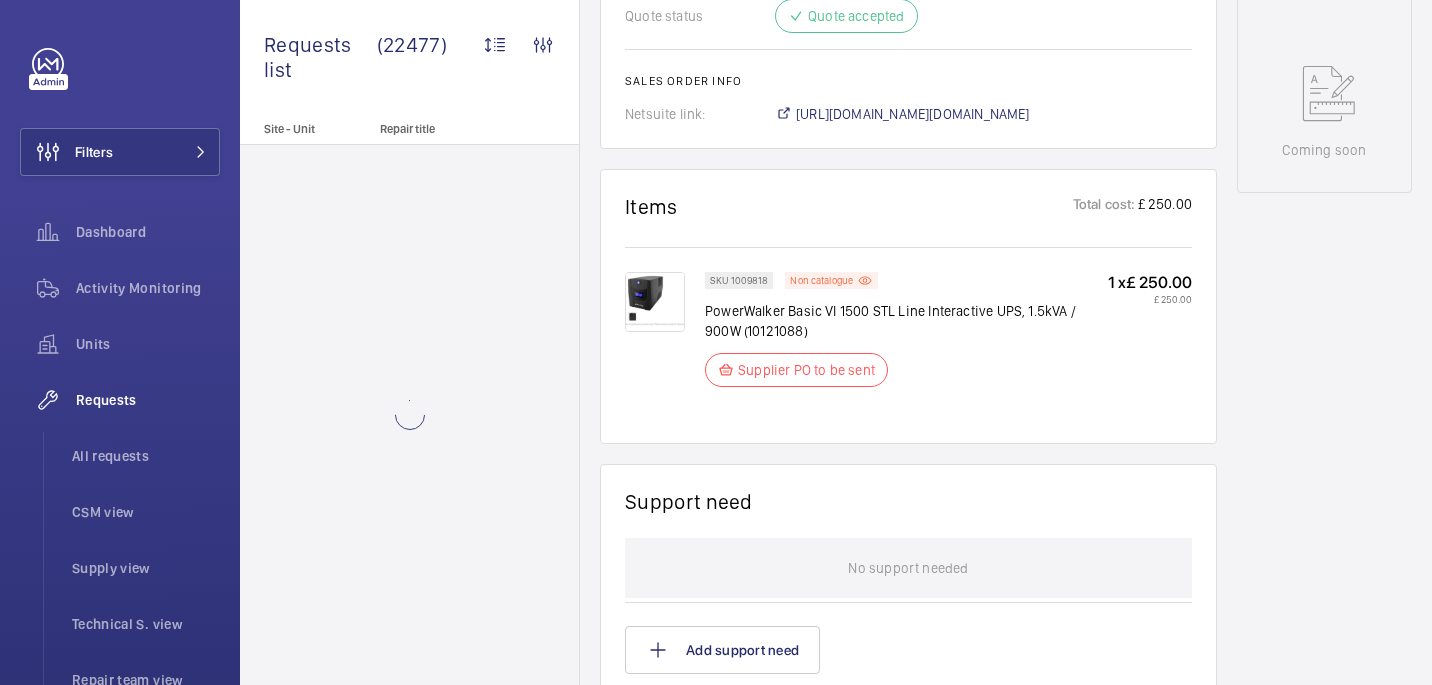 scroll, scrollTop: 997, scrollLeft: 0, axis: vertical 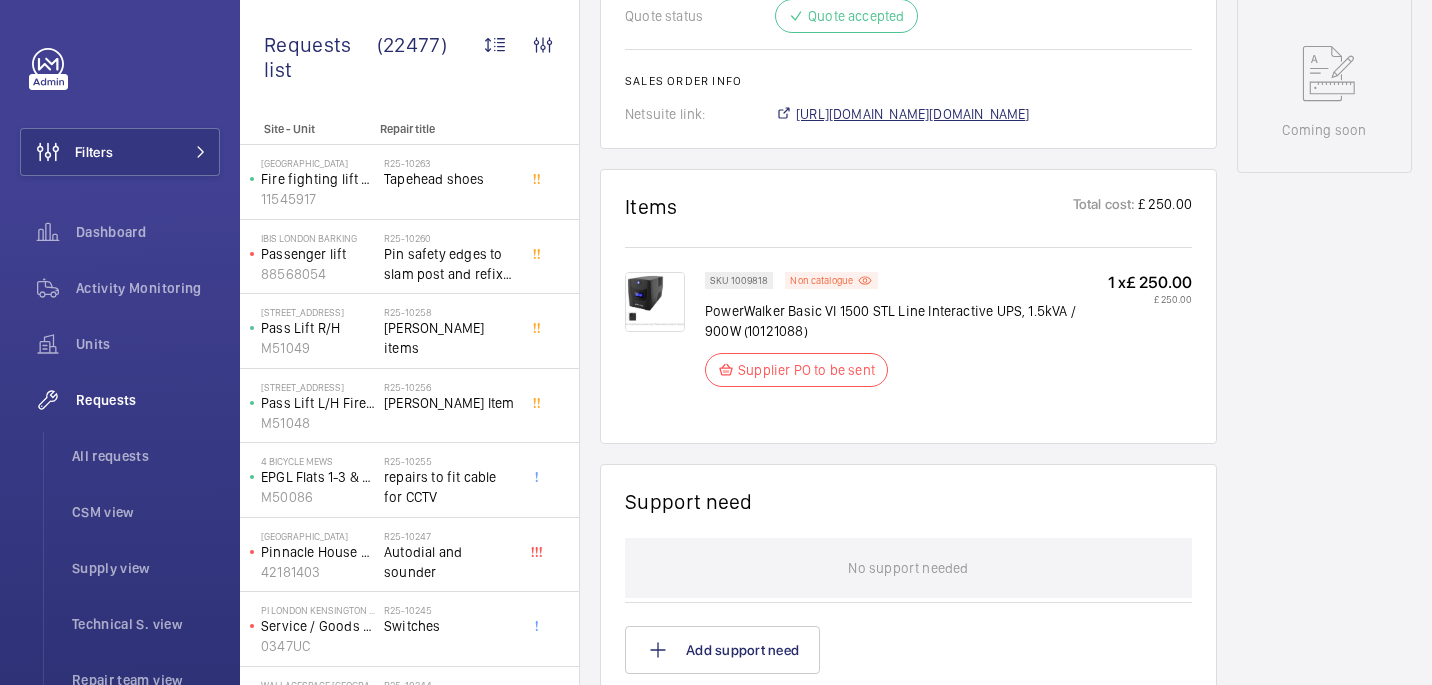 click on "https://6461500.app.netsuite.com/app/accounting/transactions/salesord.nl?id=2856557" 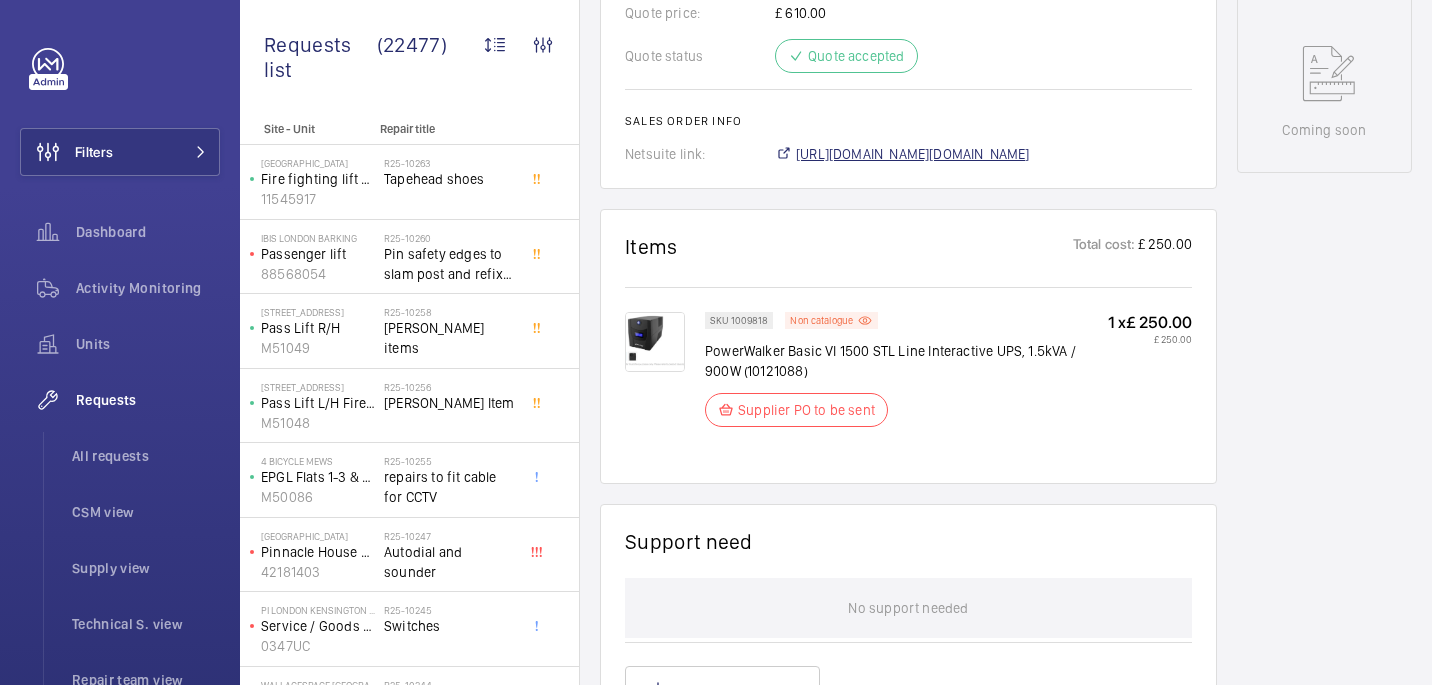 scroll, scrollTop: 1037, scrollLeft: 0, axis: vertical 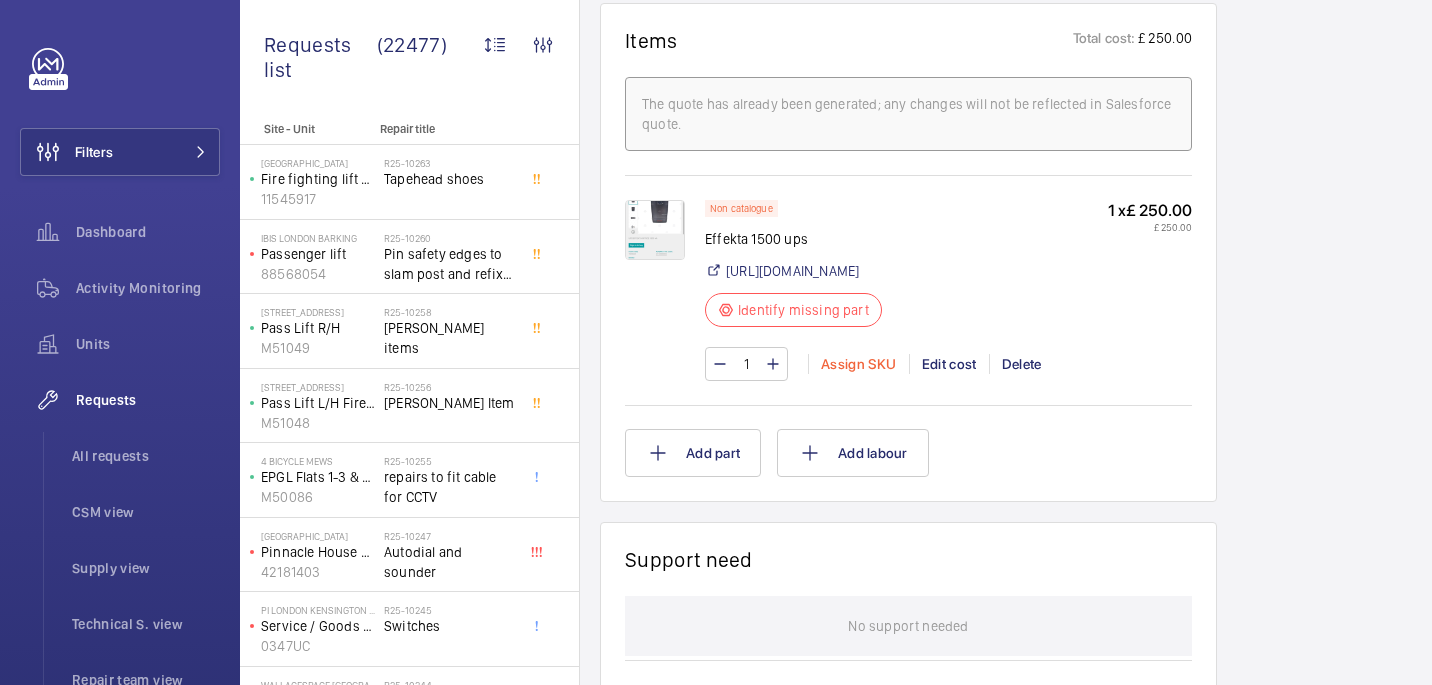 click on "Assign SKU" 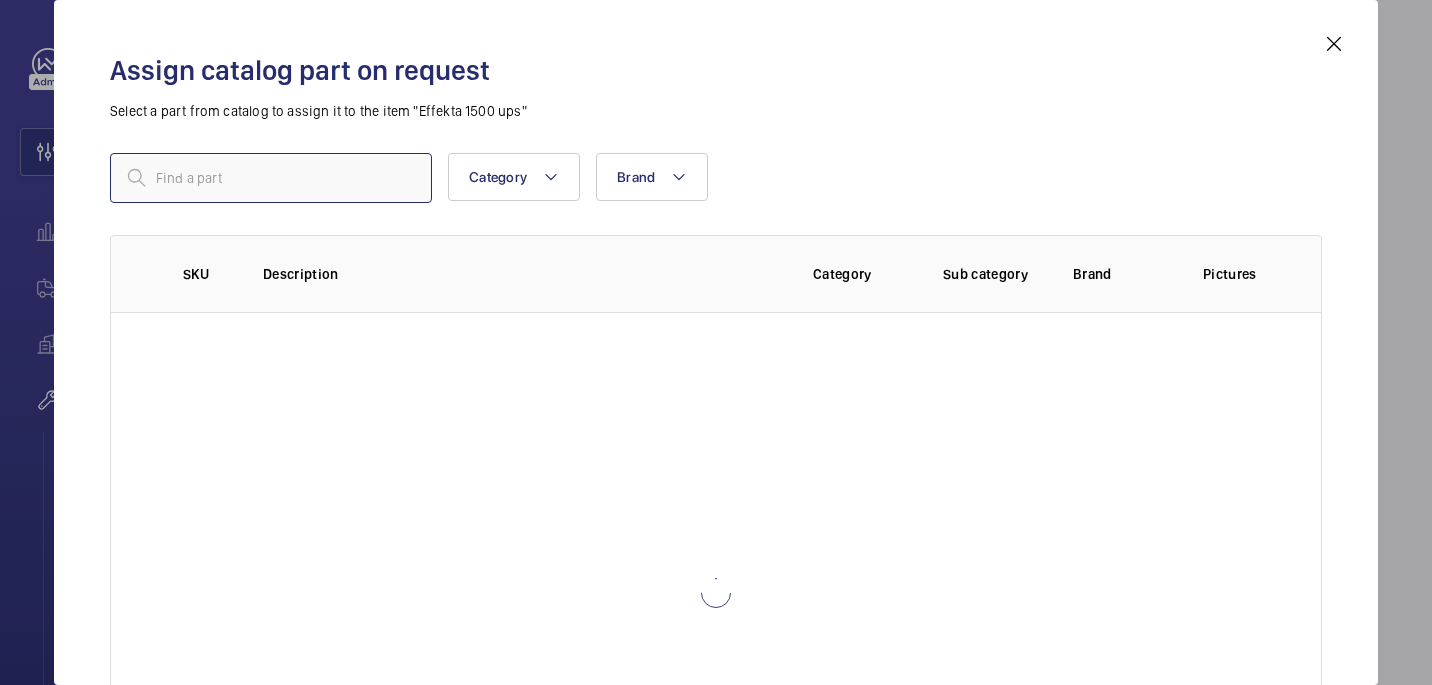 click at bounding box center (271, 178) 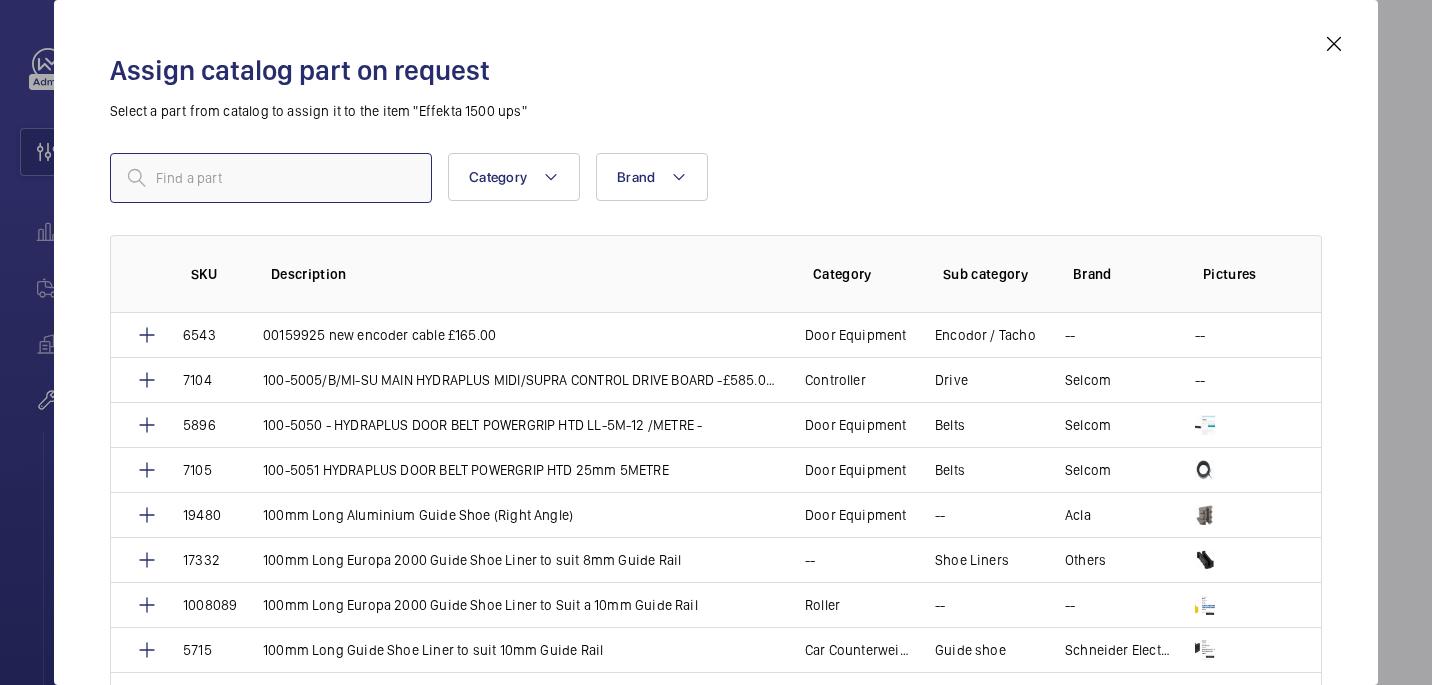 paste on "1009818" 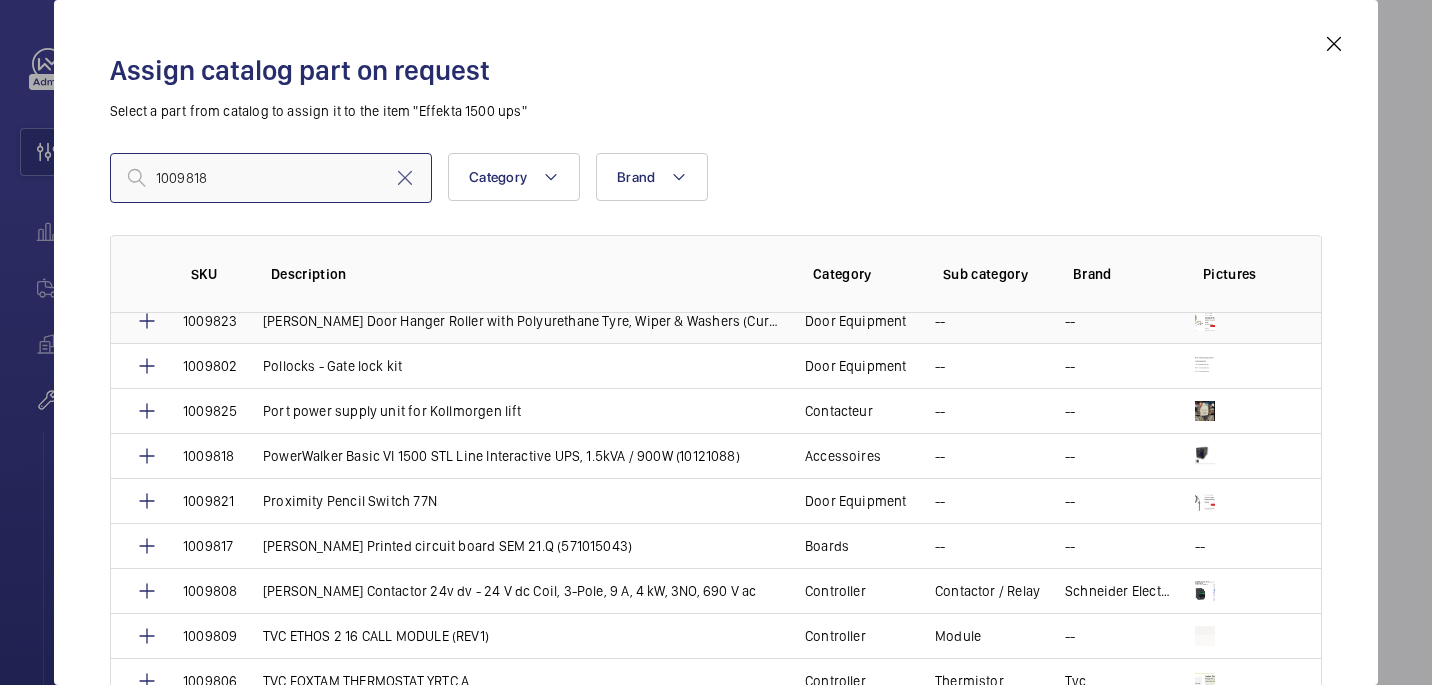 scroll, scrollTop: 511, scrollLeft: 0, axis: vertical 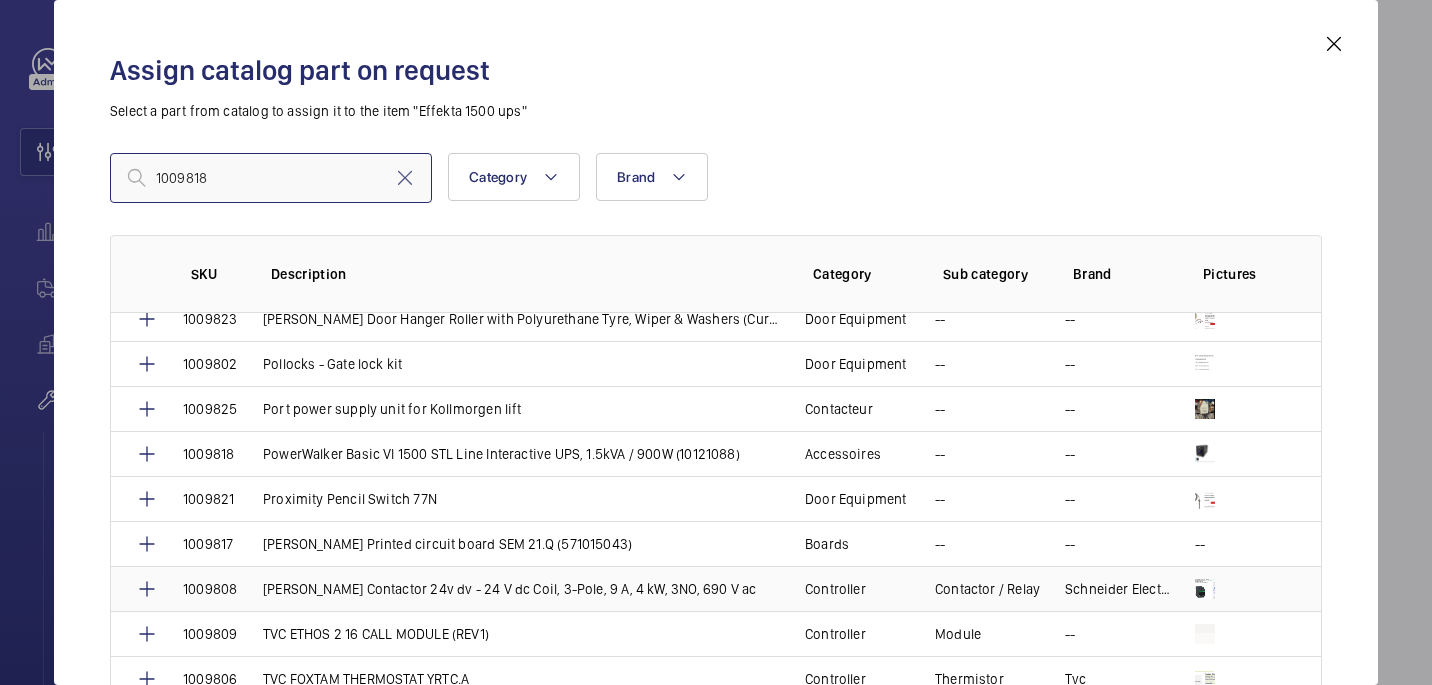 type on "1009818" 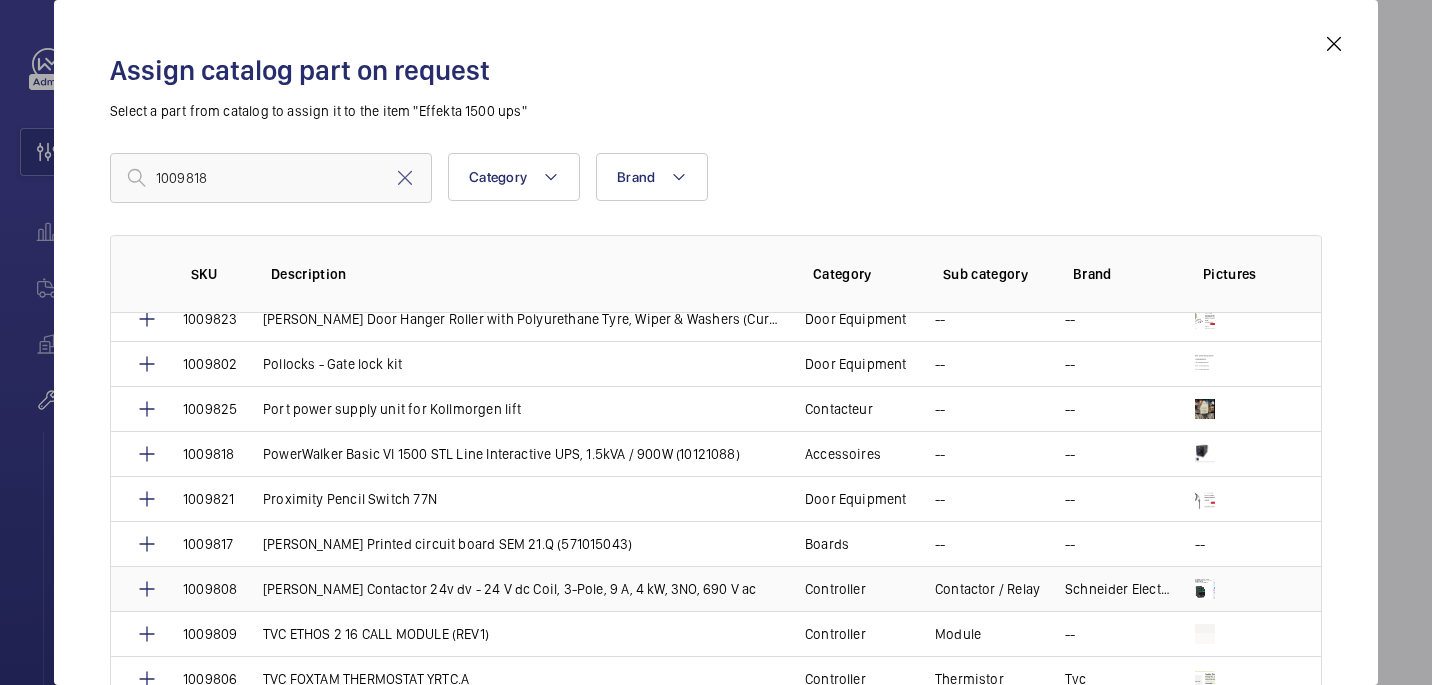 click on "Schneider Contactor 24v dv -  24 V dc Coil, 3-Pole, 9 A, 4 kW, 3NO, 690 V ac" at bounding box center [509, 589] 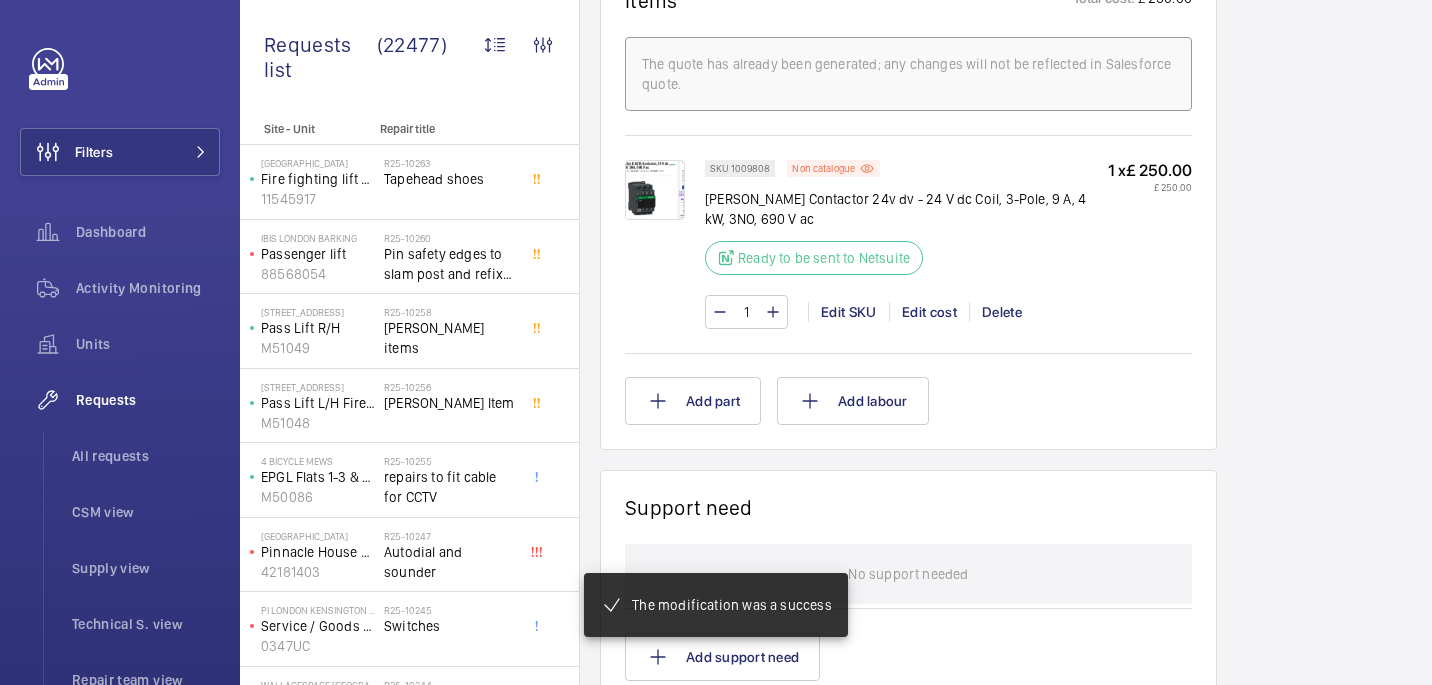 scroll, scrollTop: 1275, scrollLeft: 0, axis: vertical 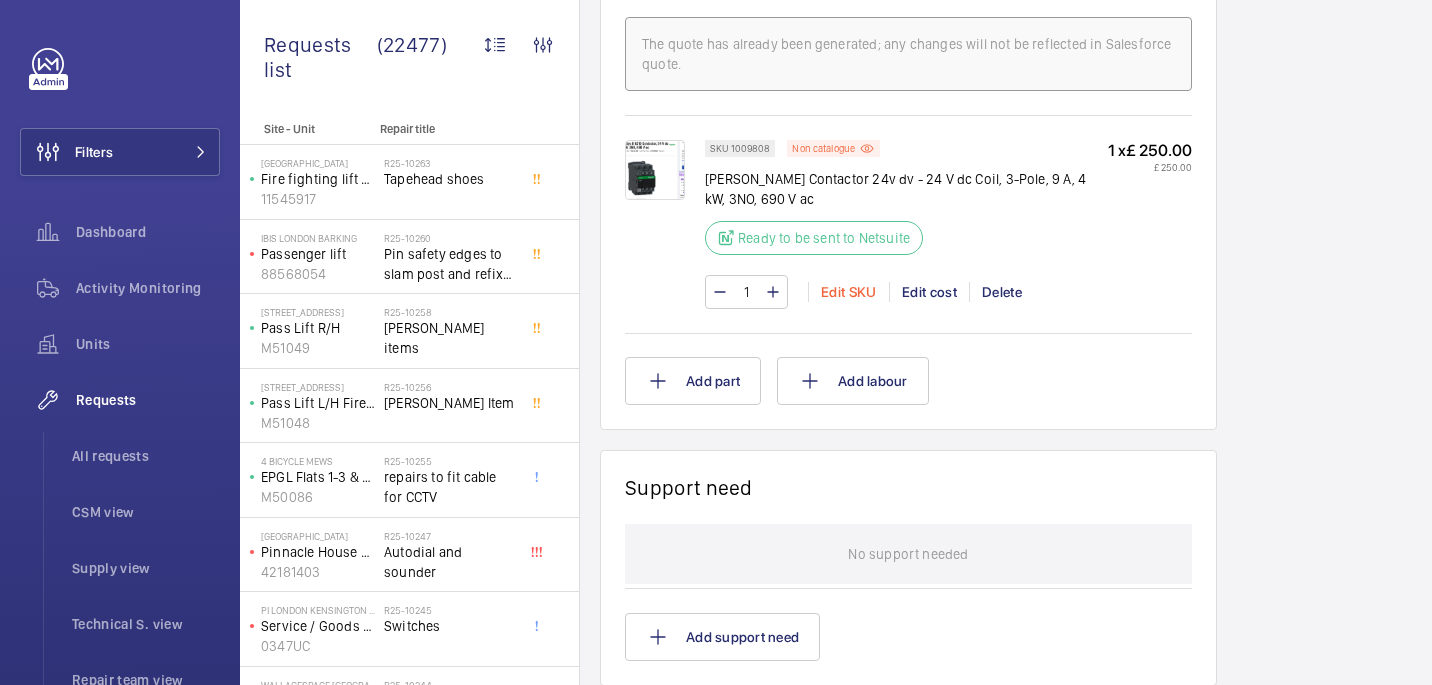click on "Edit SKU" 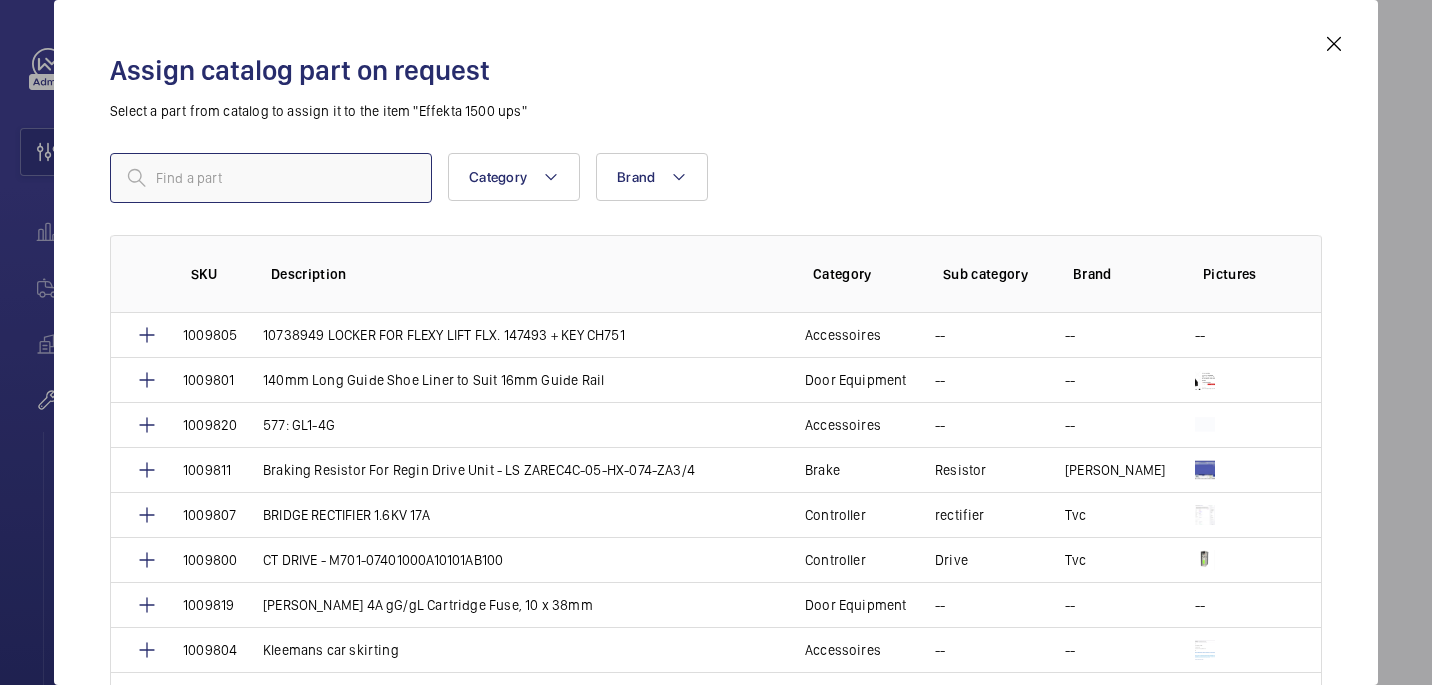 drag, startPoint x: 307, startPoint y: 187, endPoint x: 308, endPoint y: 173, distance: 14.035668 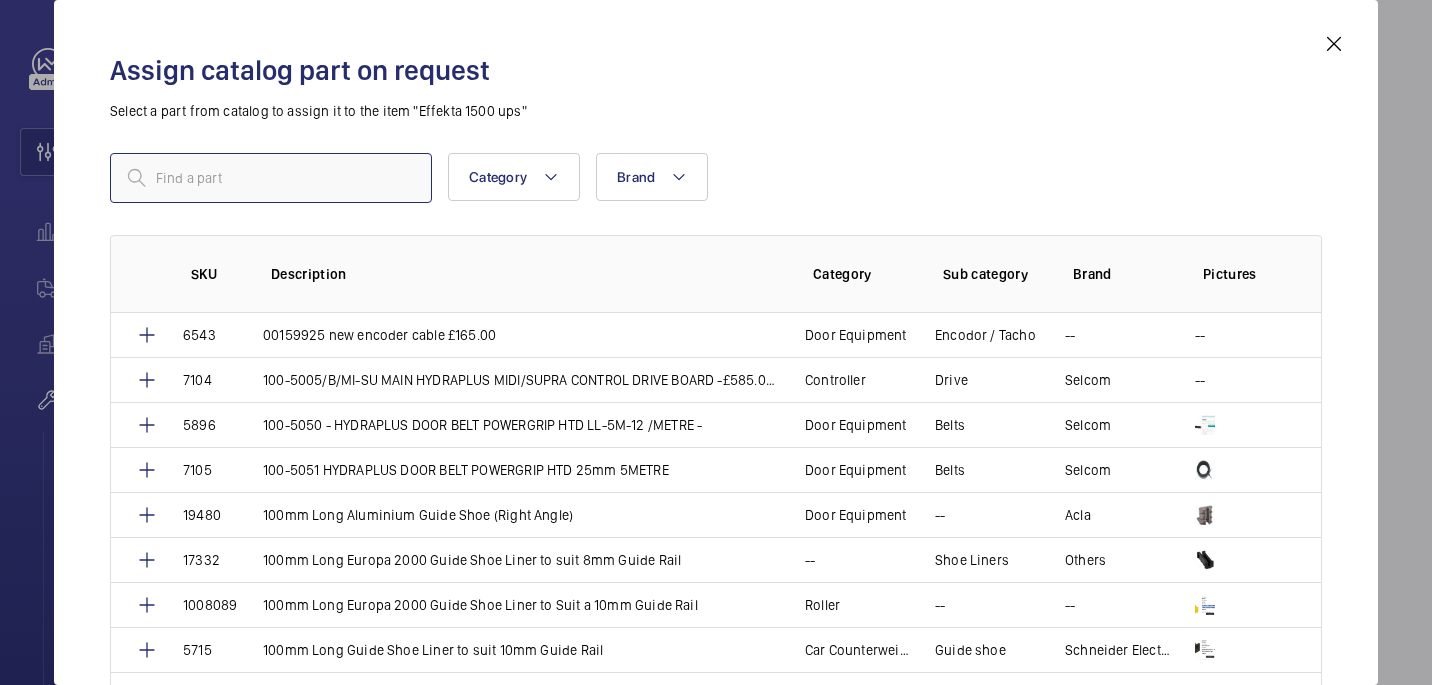 paste on "1009818" 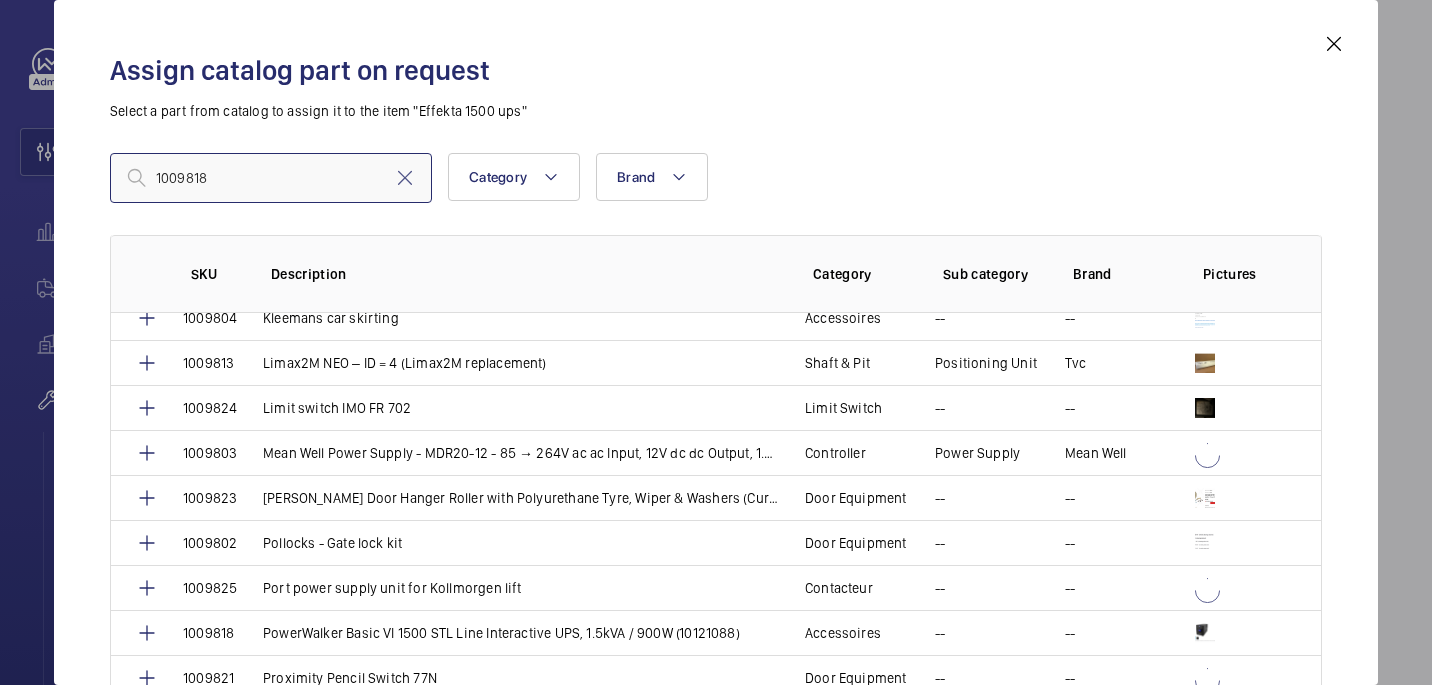 scroll, scrollTop: 364, scrollLeft: 0, axis: vertical 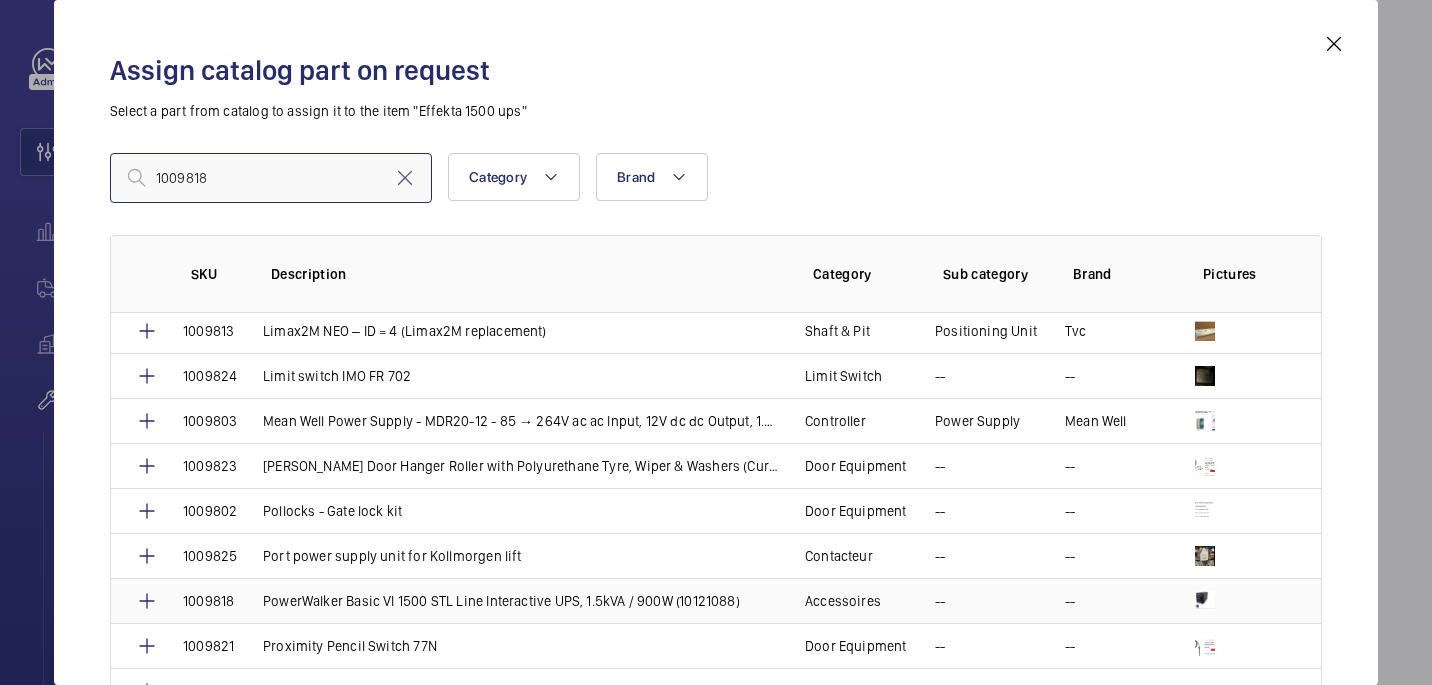 type on "1009818" 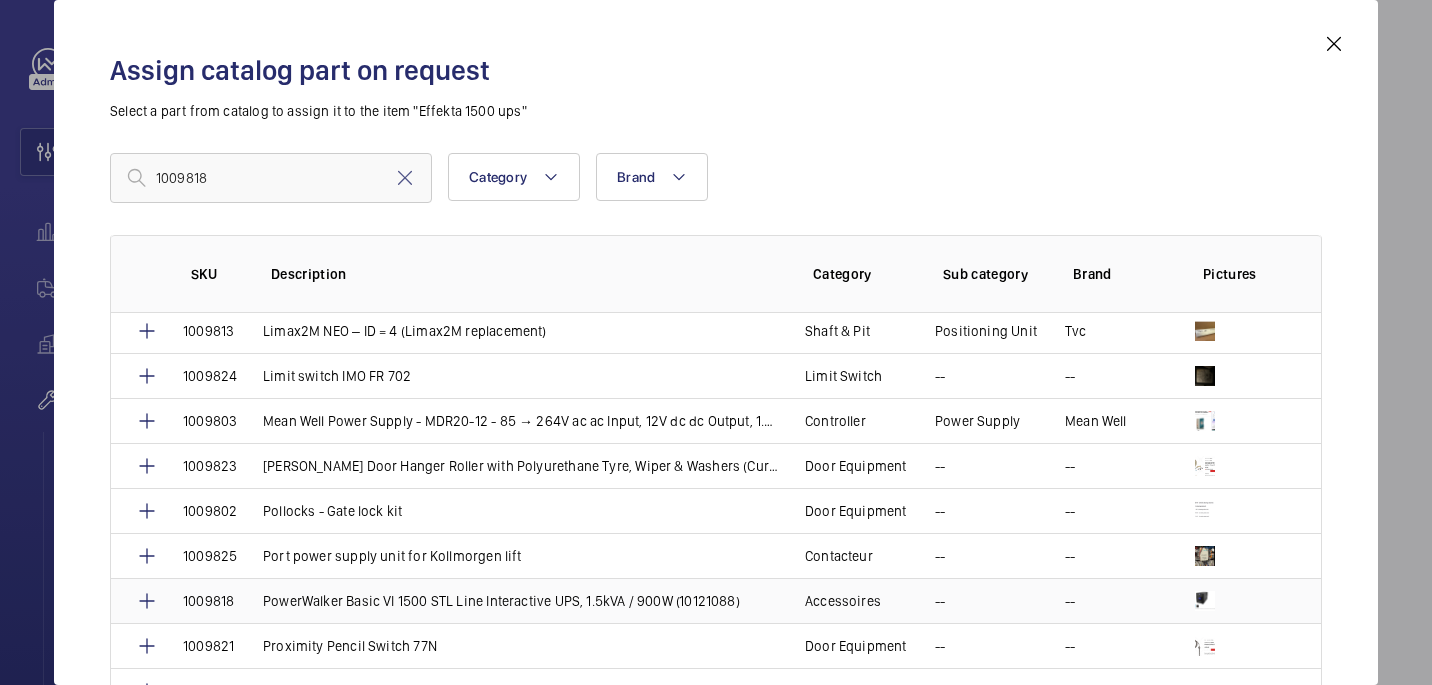 click on "PowerWalker Basic VI 1500 STL Line Interactive UPS, 1.5kVA / 900W (10121088)" at bounding box center [501, 601] 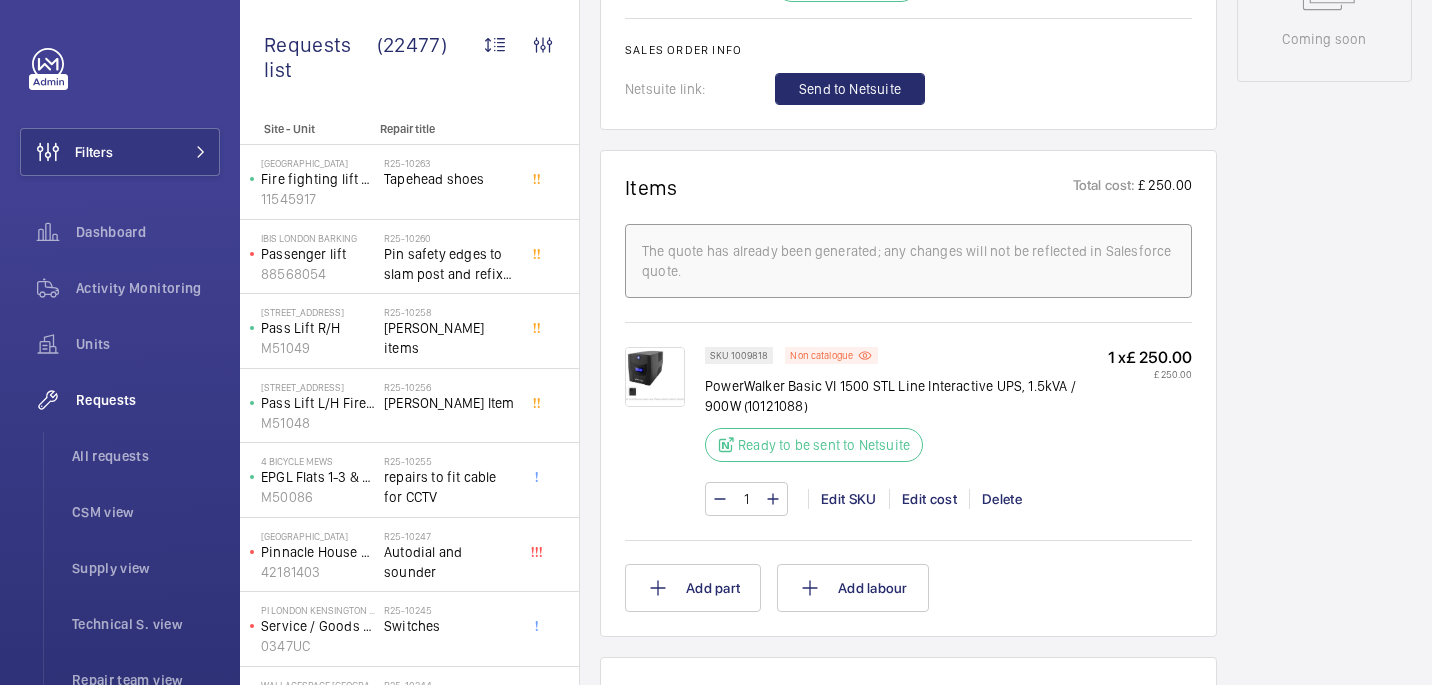 scroll, scrollTop: 1089, scrollLeft: 0, axis: vertical 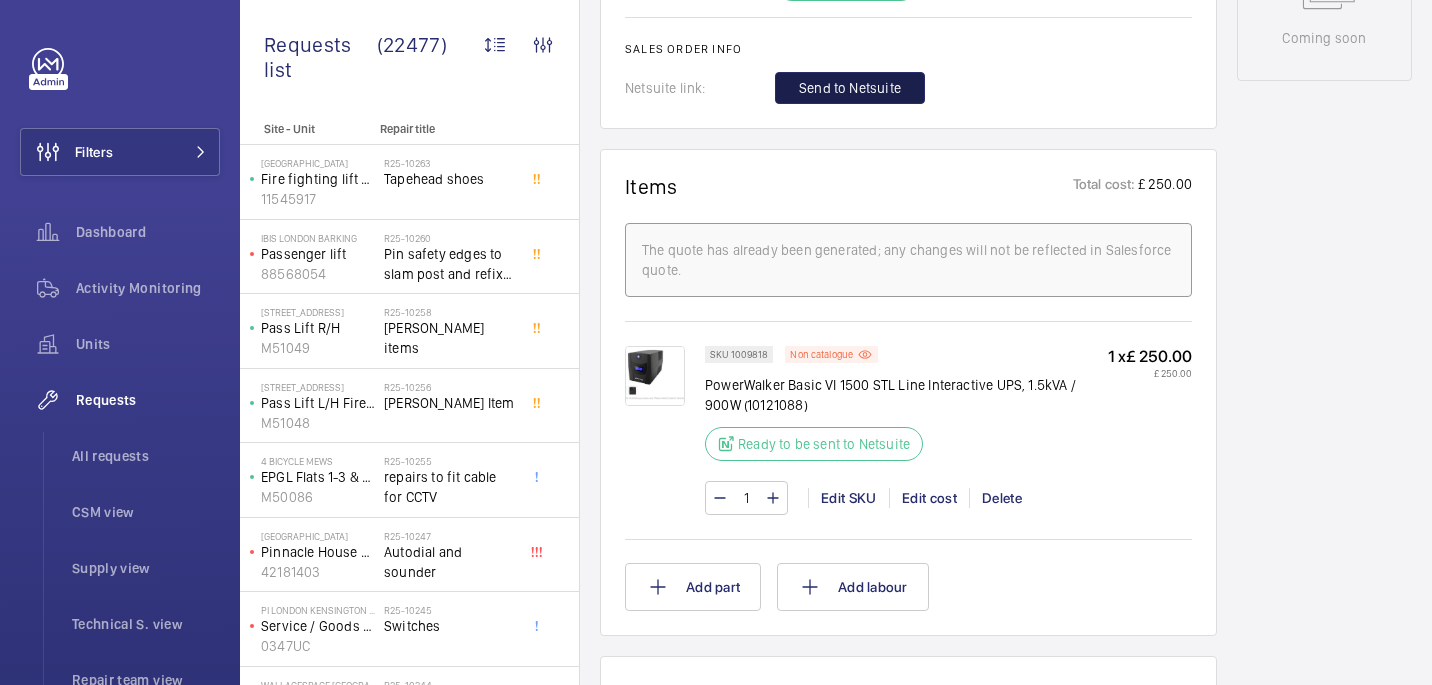 click on "Send to Netsuite" 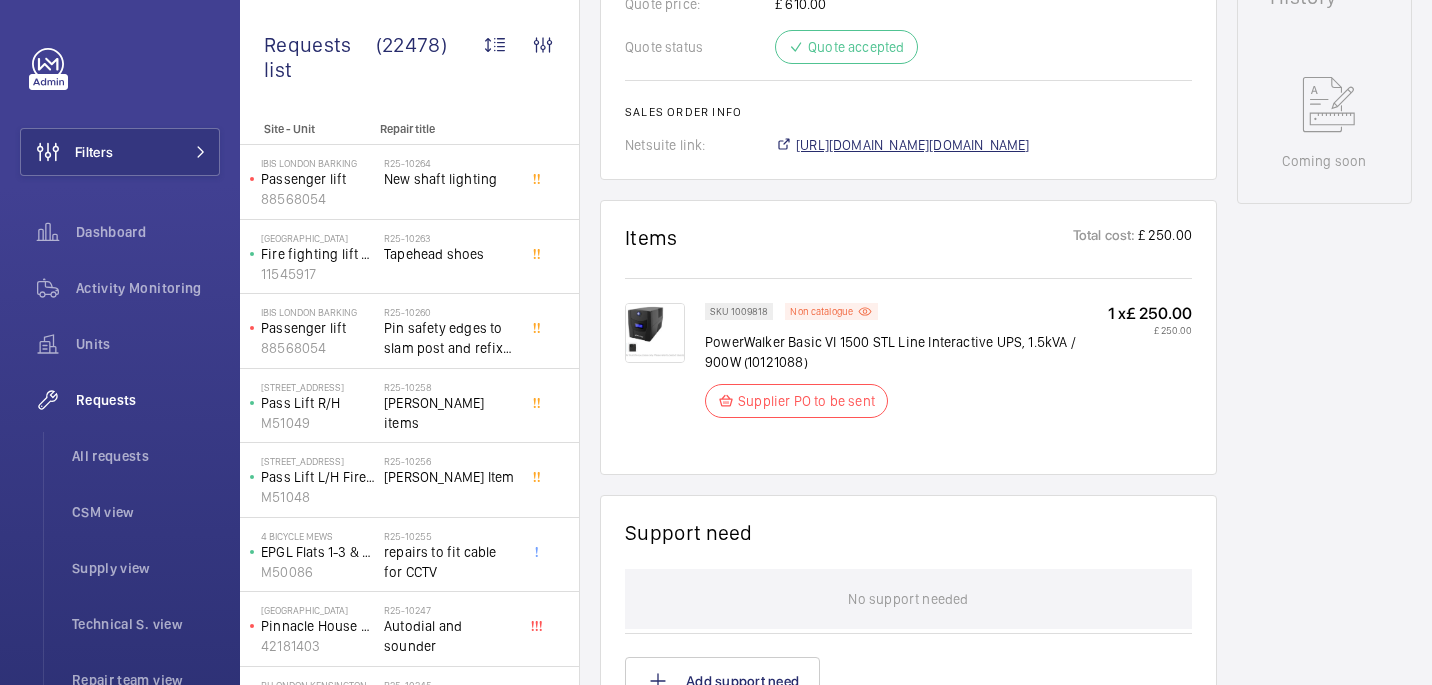 scroll, scrollTop: 986, scrollLeft: 0, axis: vertical 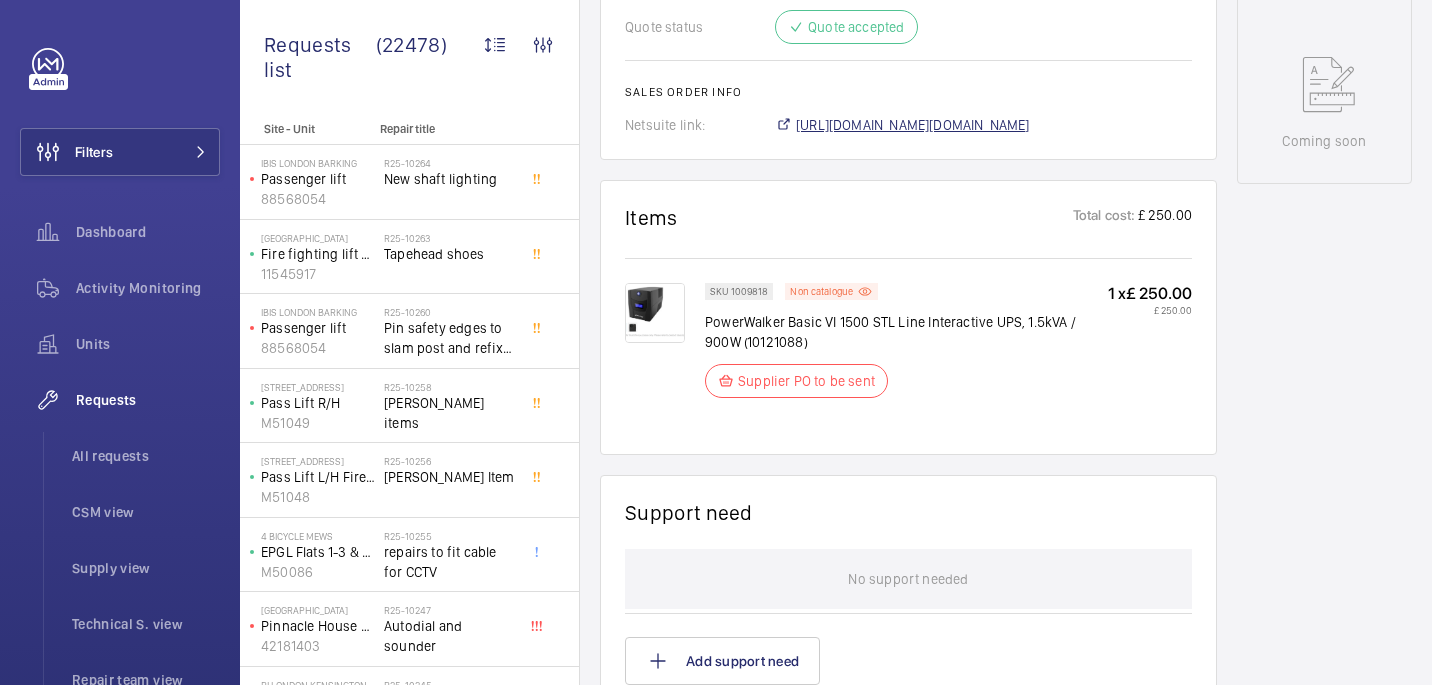 click on "[URL][DOMAIN_NAME][DOMAIN_NAME]" 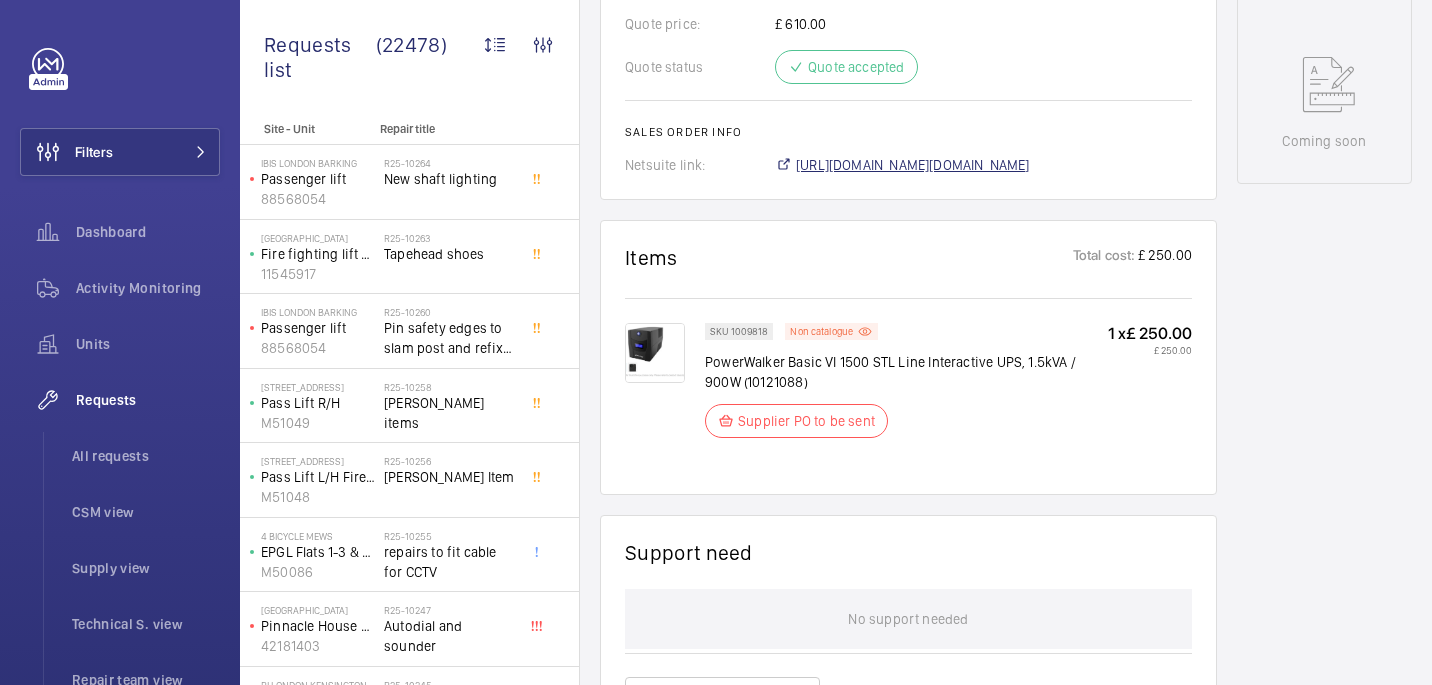 scroll, scrollTop: 1006, scrollLeft: 0, axis: vertical 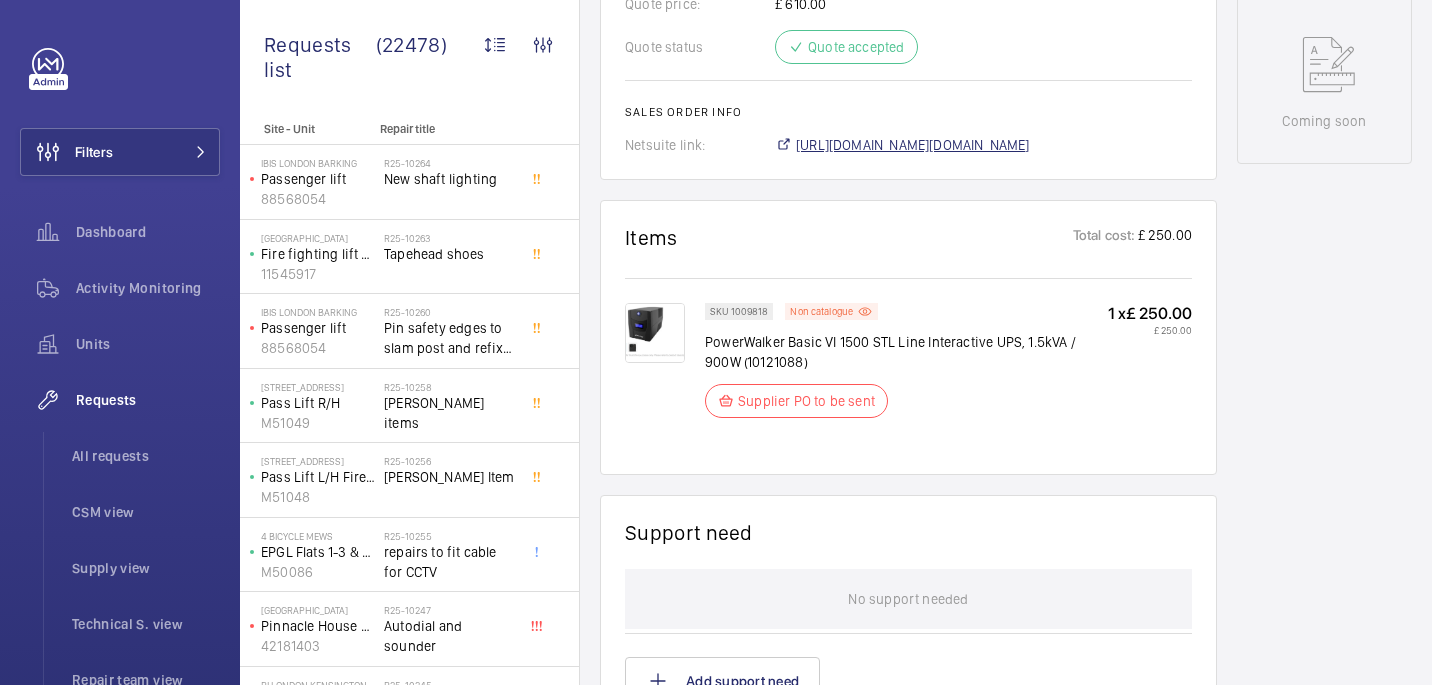 click on "[URL][DOMAIN_NAME][DOMAIN_NAME]" 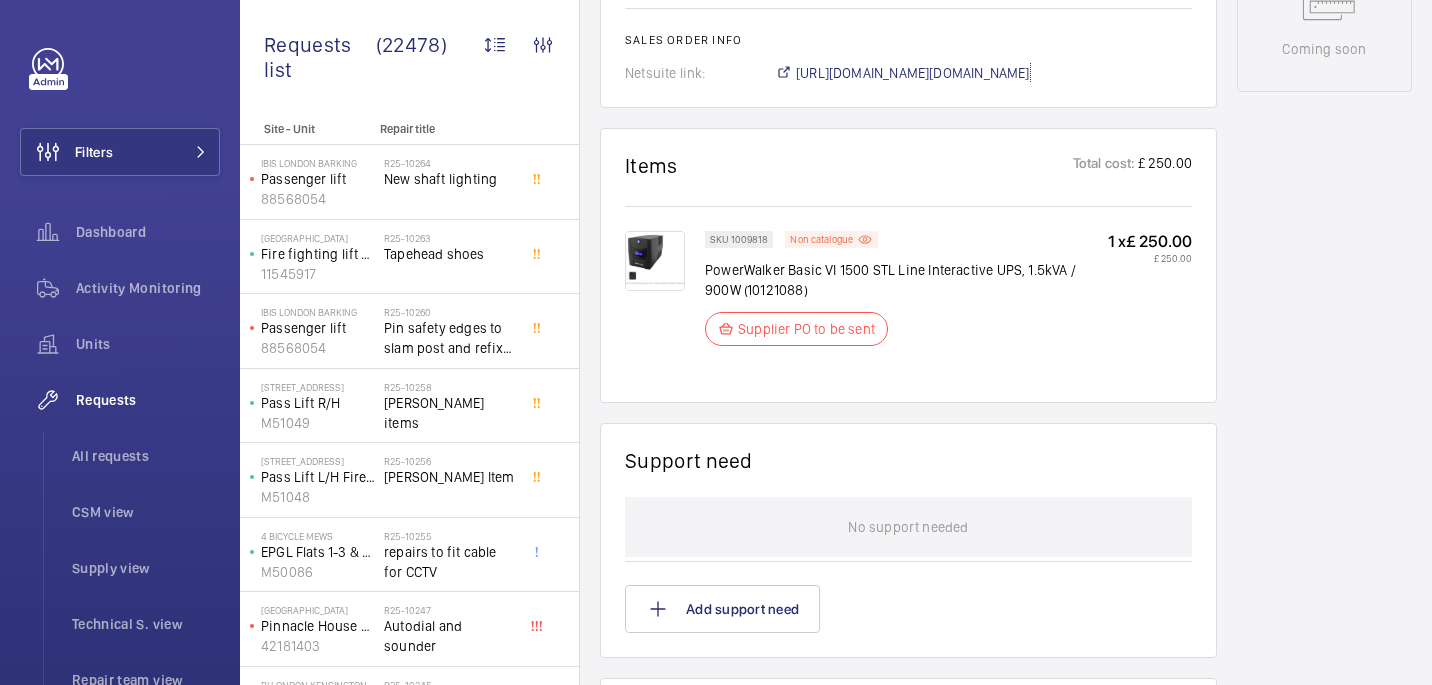 scroll, scrollTop: 1081, scrollLeft: 0, axis: vertical 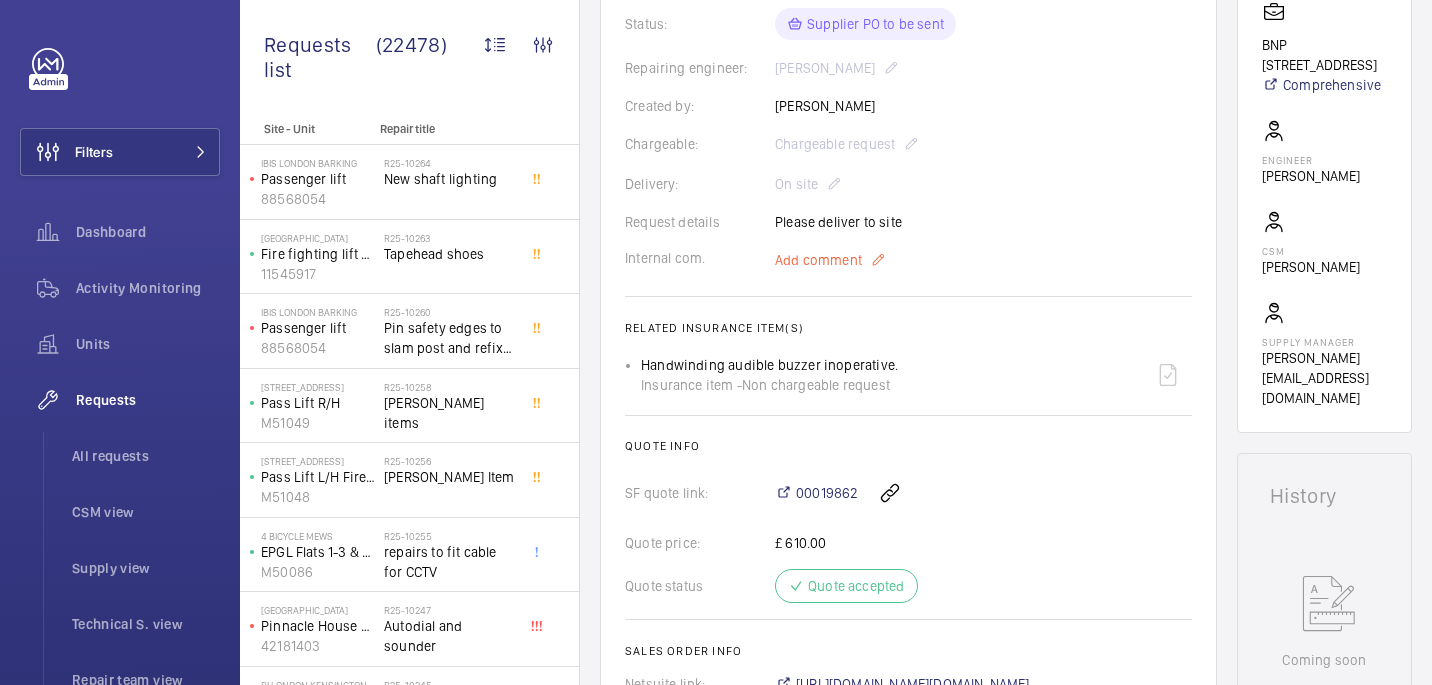 click on "Add comment" 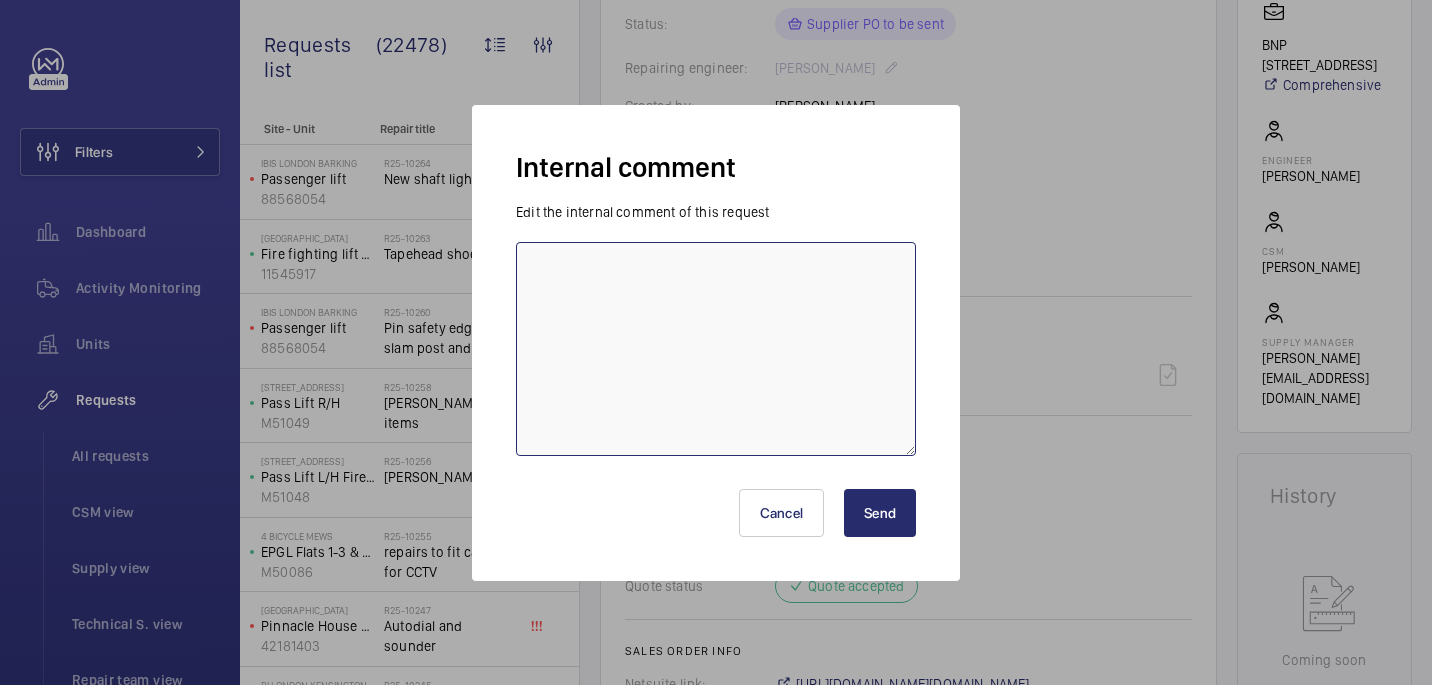 click at bounding box center (716, 349) 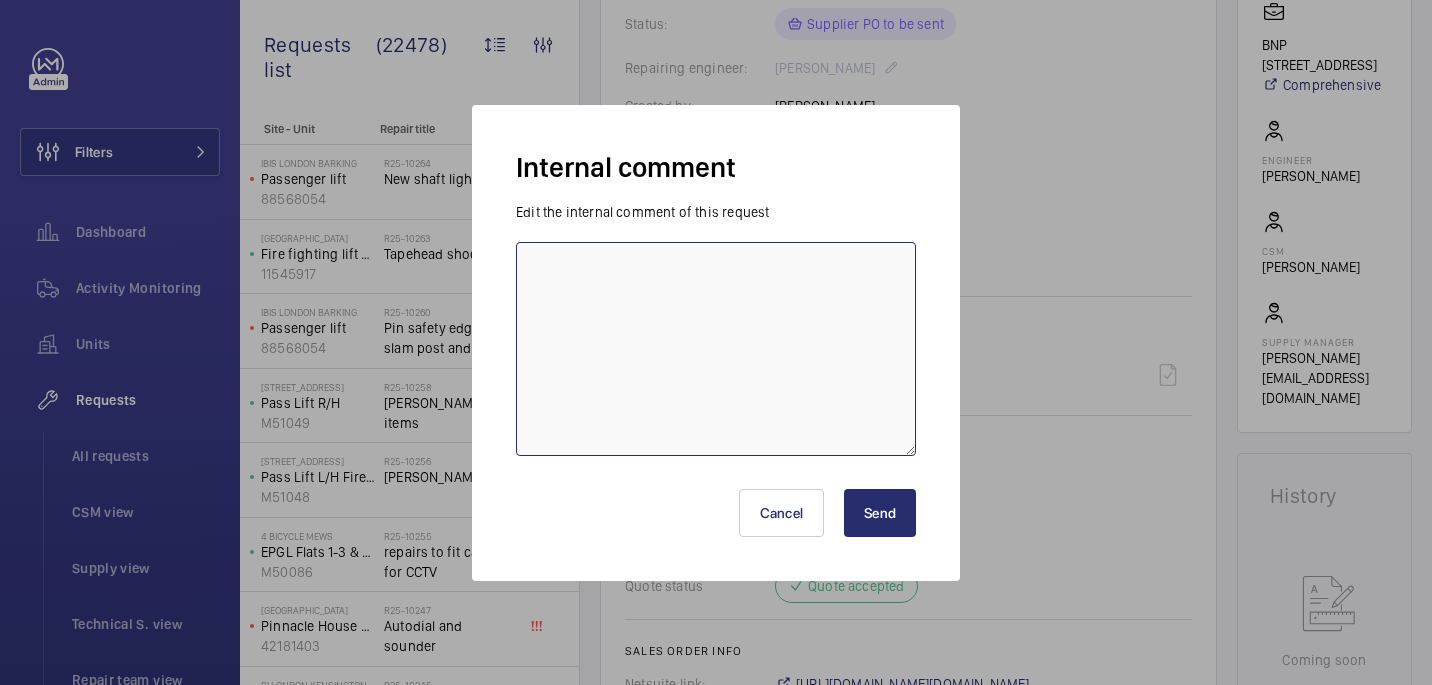 paste on "PO sent to supplier. 10 working day lead time - 29/07 [GEOGRAPHIC_DATA]" 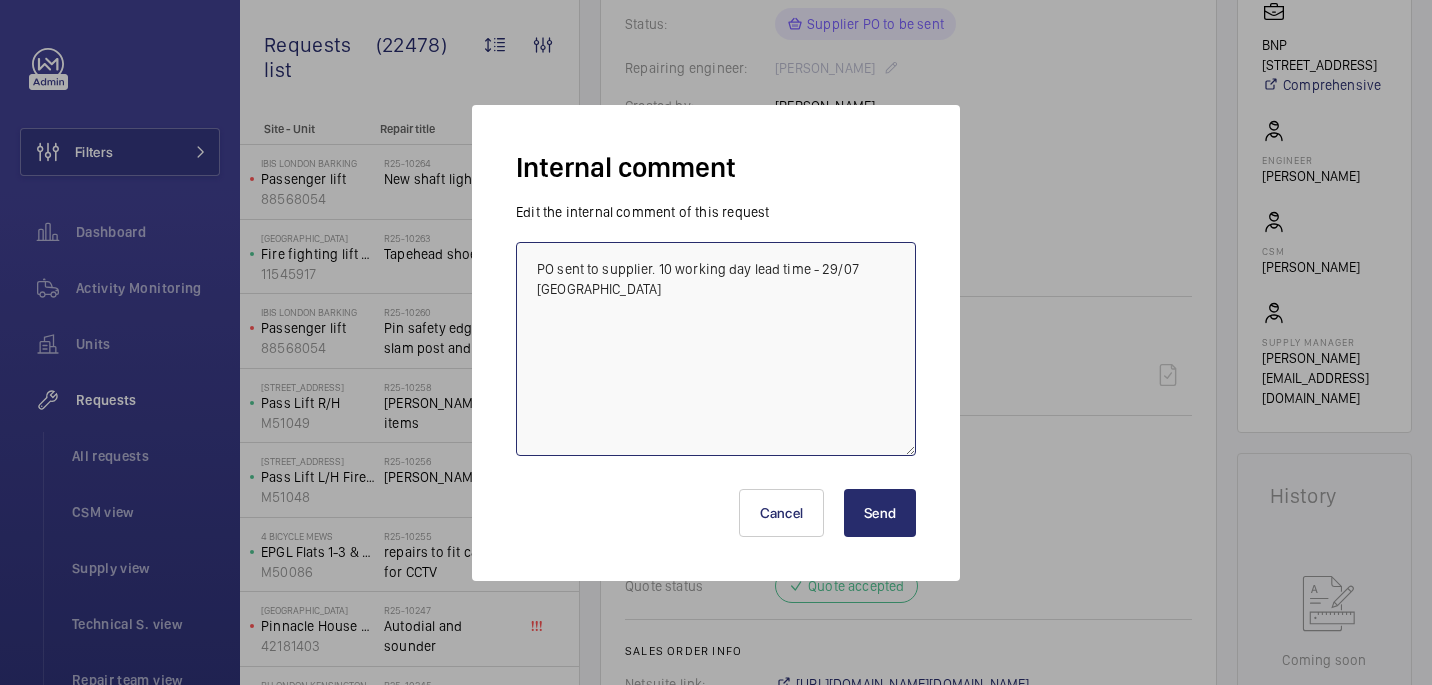 type on "PO sent to supplier. 10 working day lead time - 29/07 [GEOGRAPHIC_DATA]" 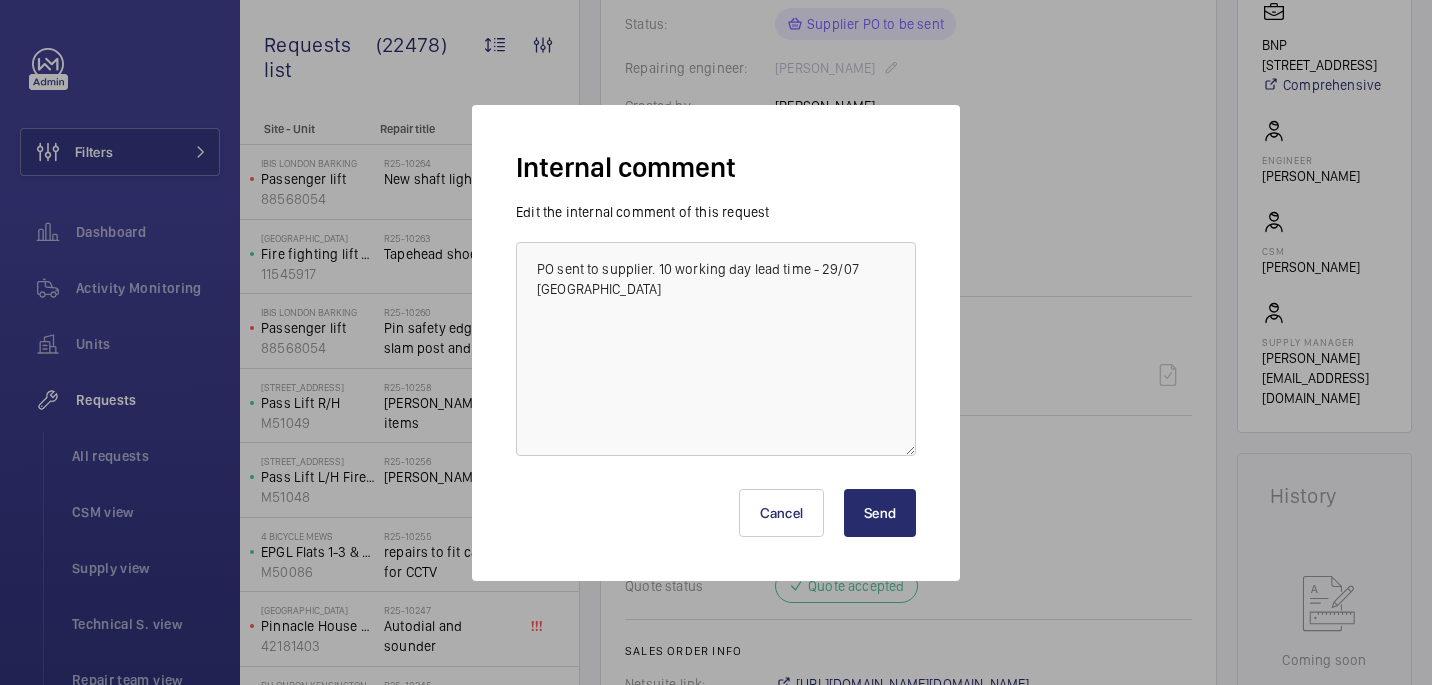click on "Send" at bounding box center (880, 513) 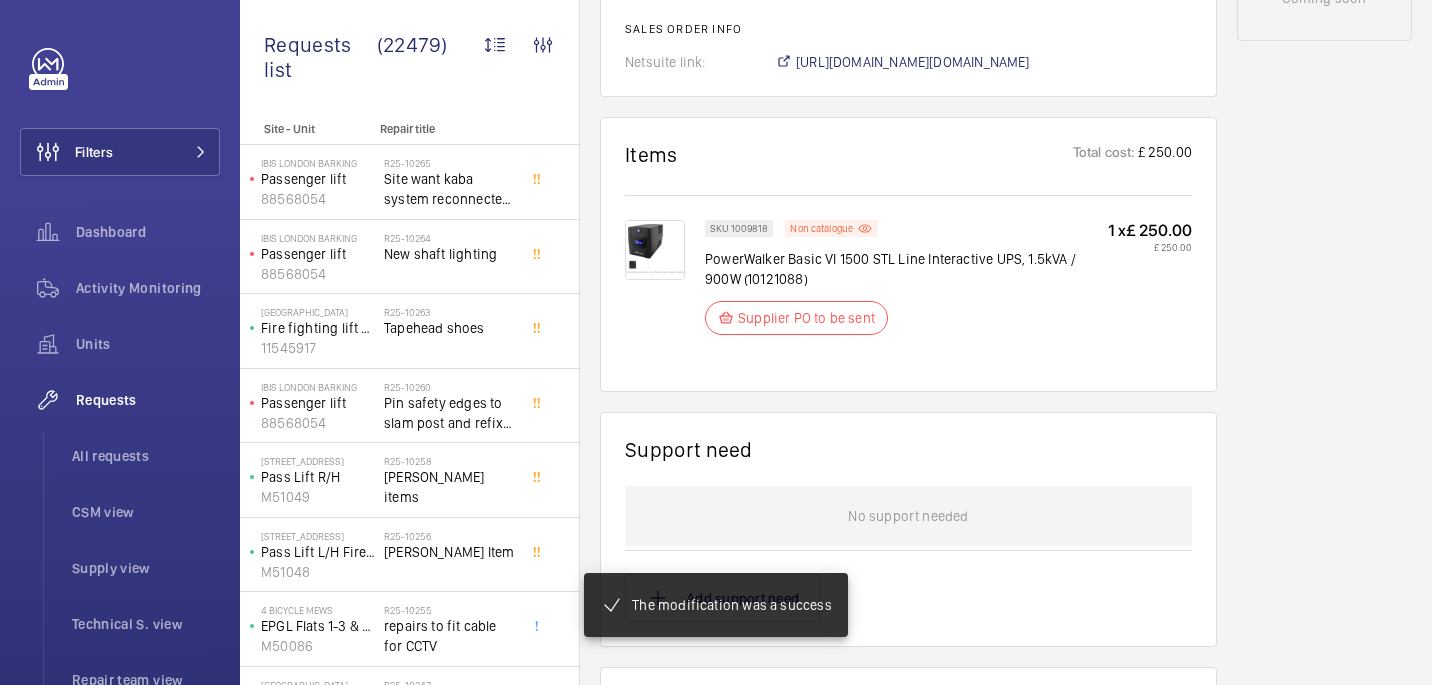 scroll, scrollTop: 1130, scrollLeft: 0, axis: vertical 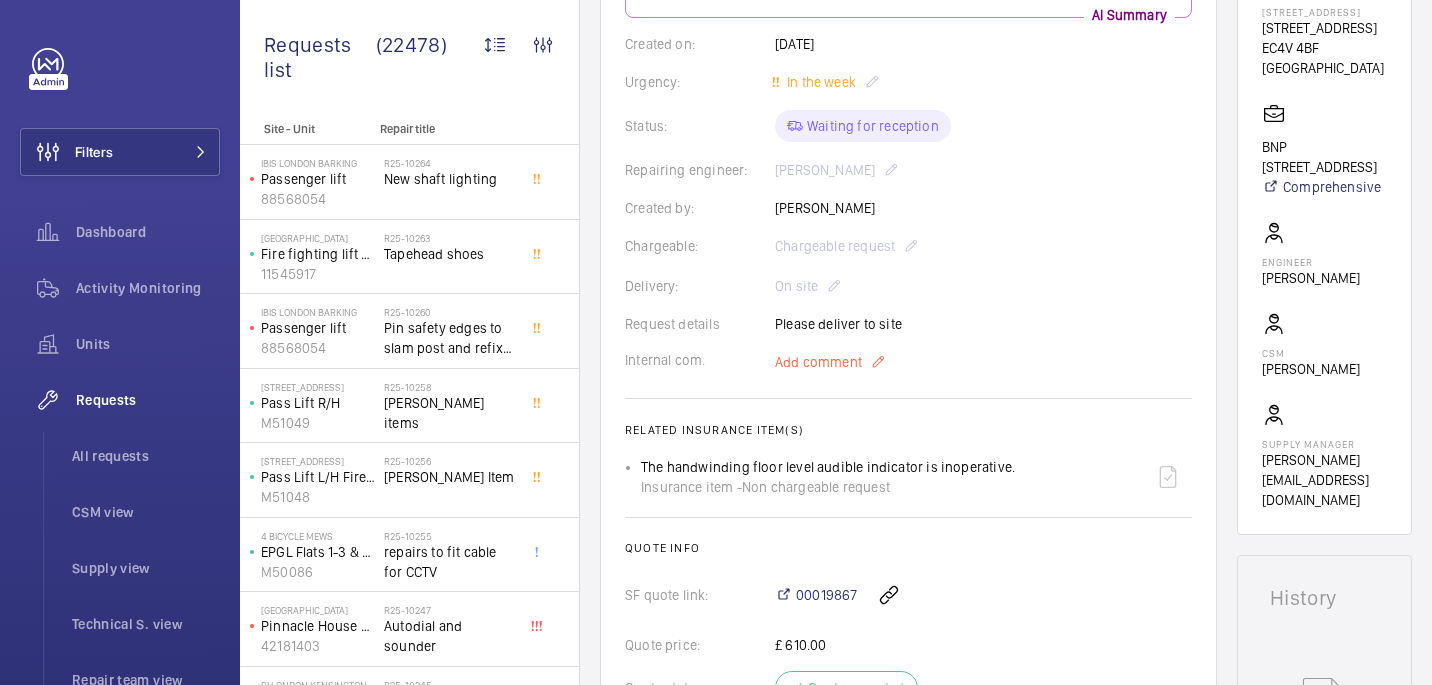 click on "Add comment" 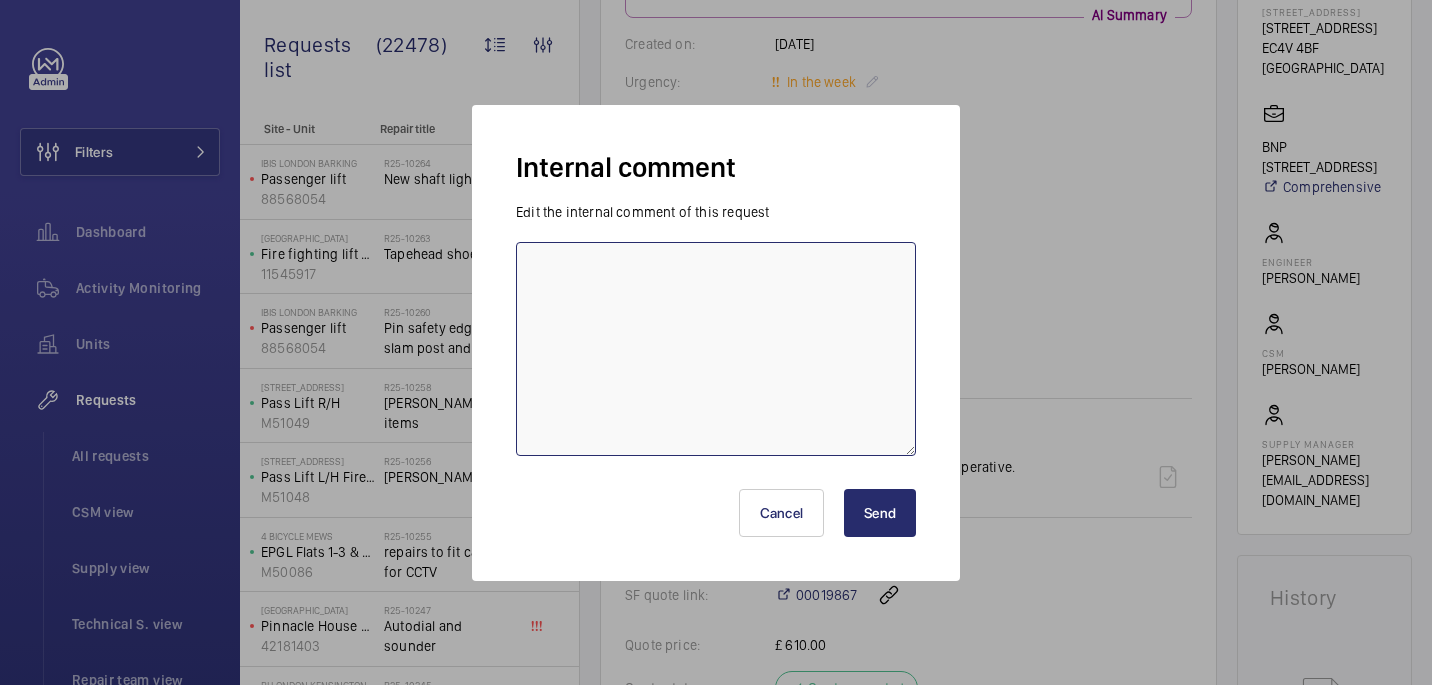 click at bounding box center [716, 349] 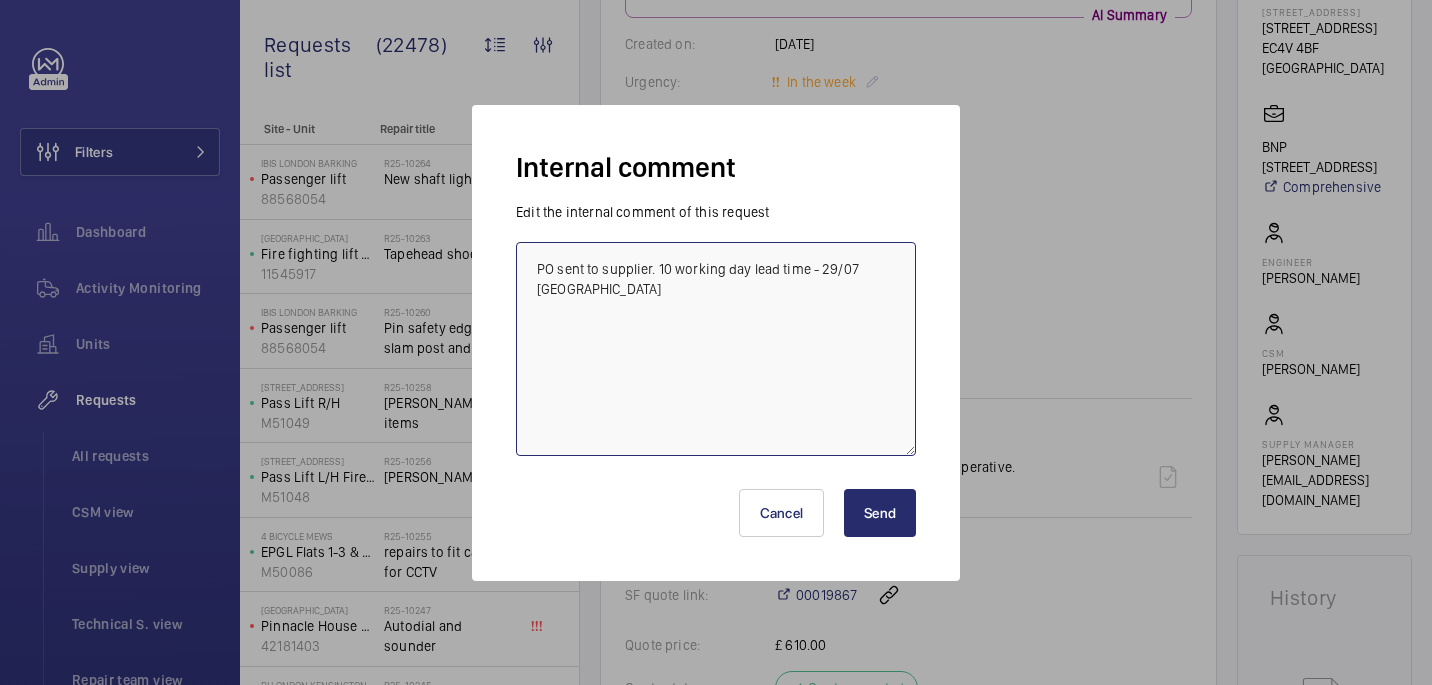 type on "PO sent to supplier. 10 working day lead time - 29/07 [GEOGRAPHIC_DATA]" 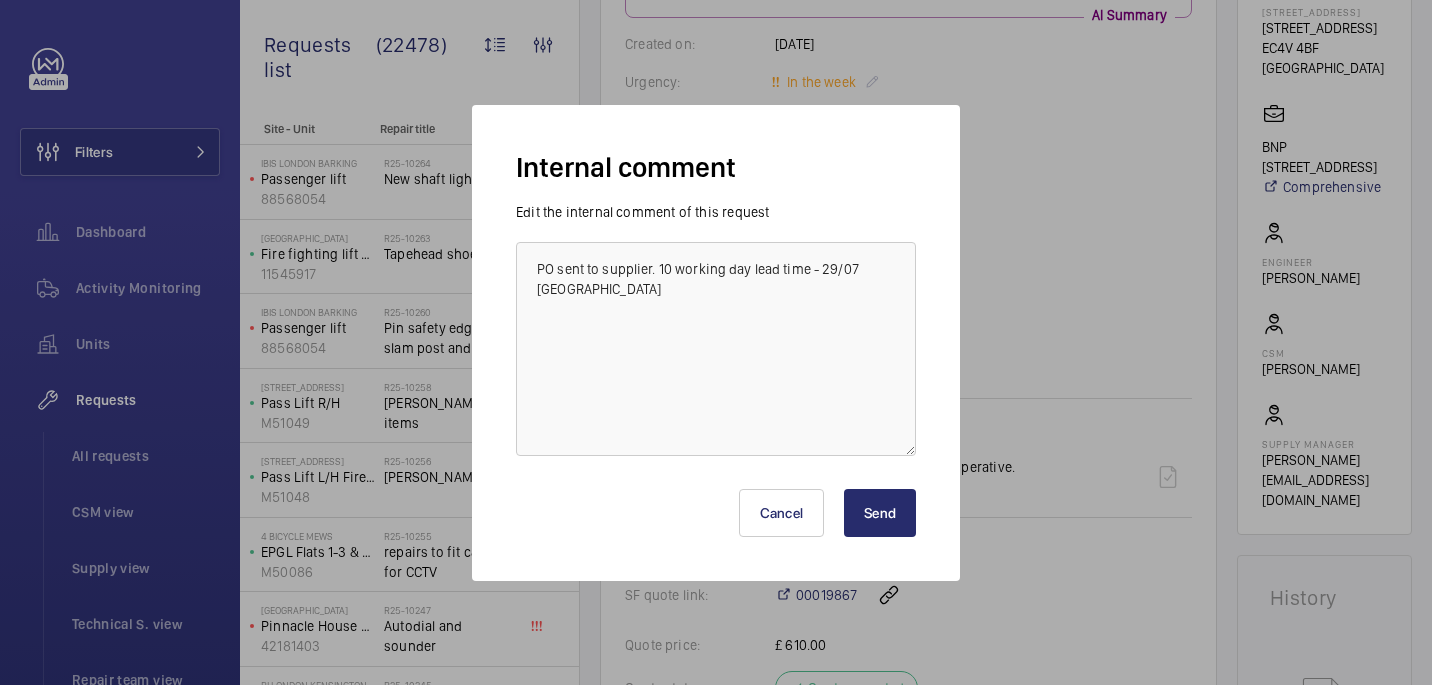 click on "Send" at bounding box center [880, 513] 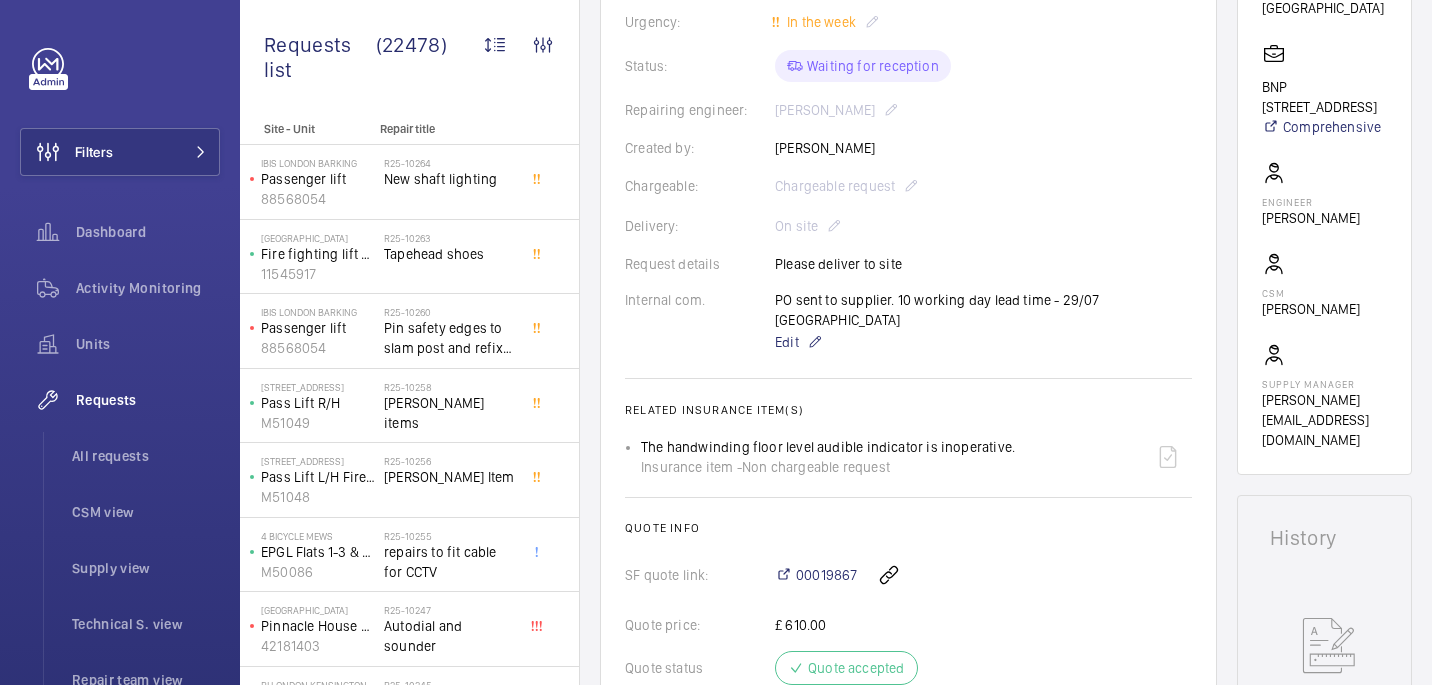 scroll, scrollTop: 394, scrollLeft: 0, axis: vertical 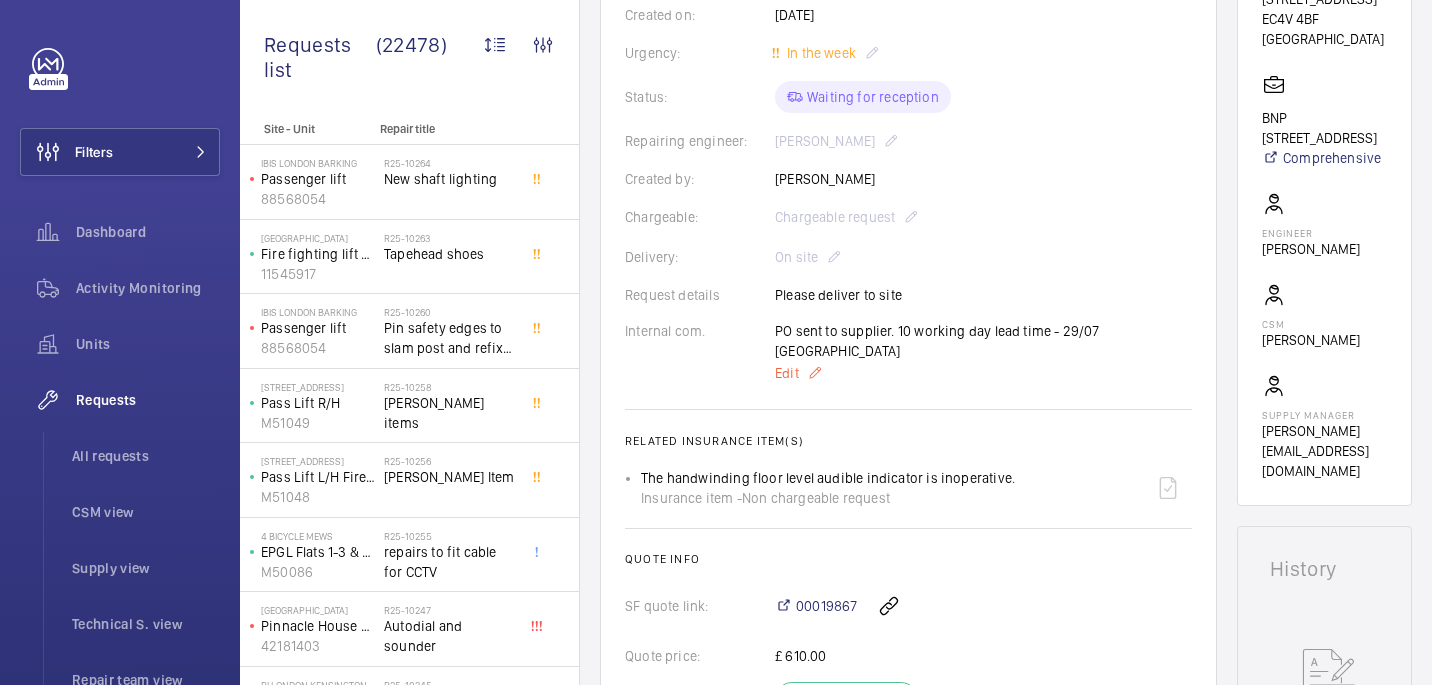 click on "Edit" 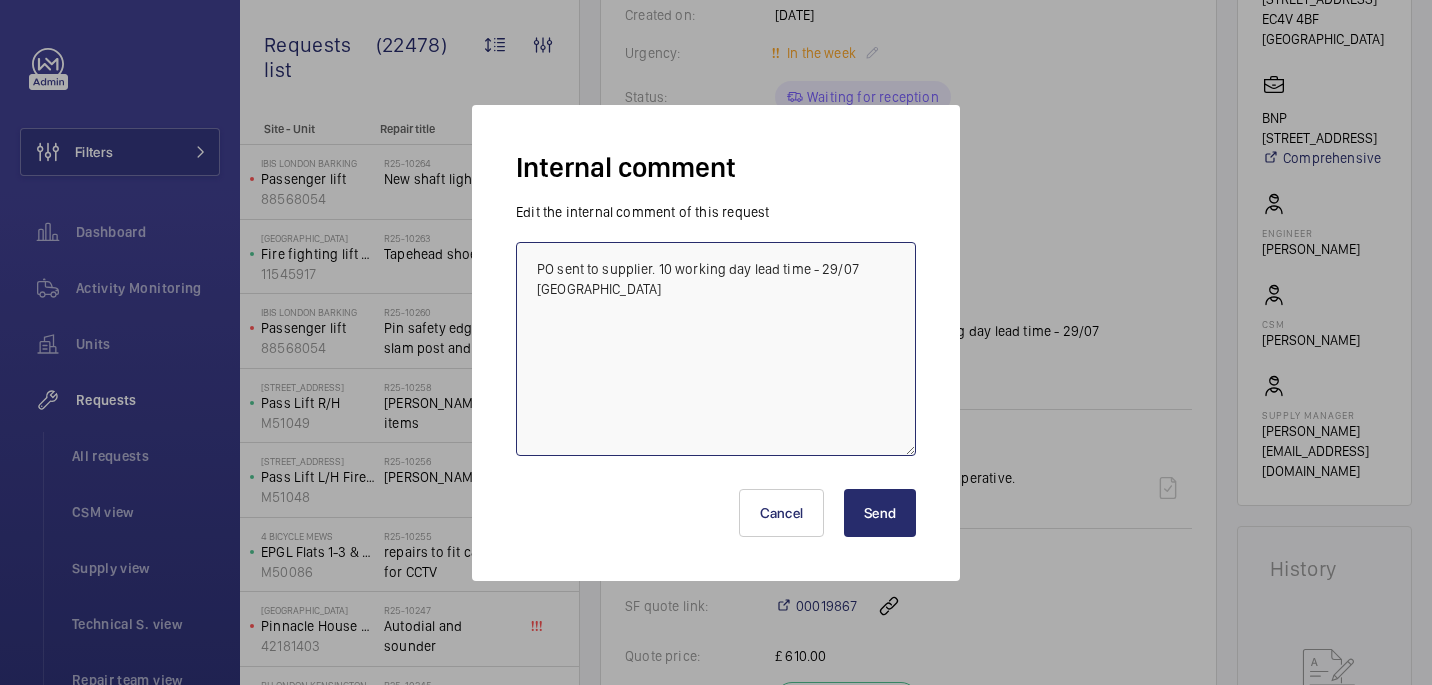 click on "PO sent to supplier. 10 working day lead time - 29/07 [GEOGRAPHIC_DATA]" at bounding box center [716, 349] 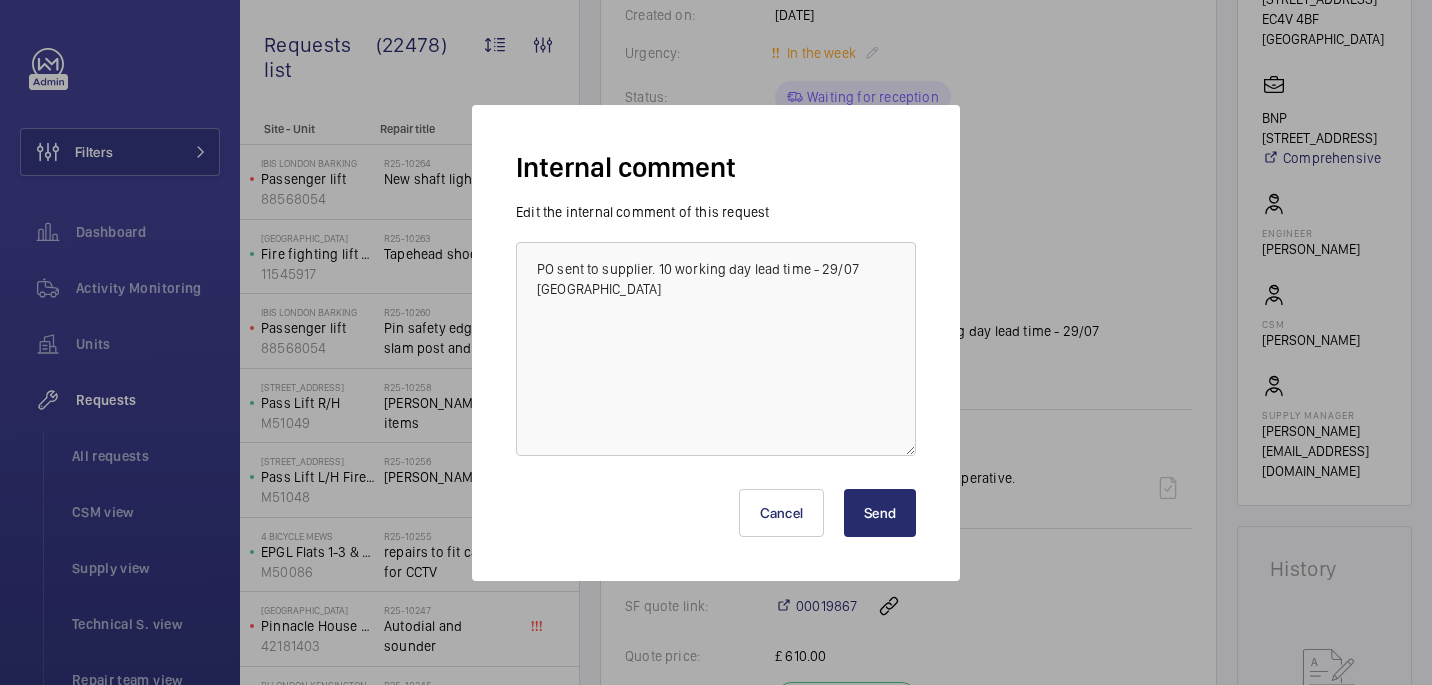 click at bounding box center [716, 342] 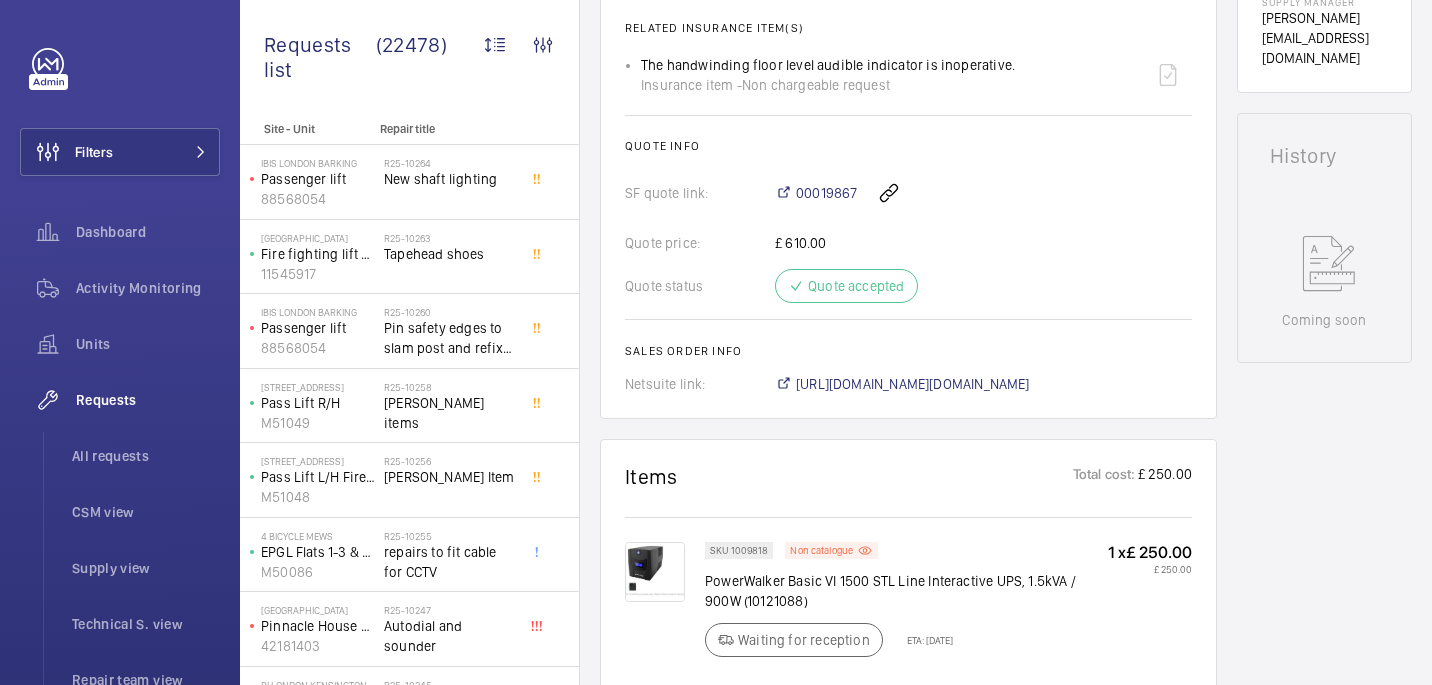 scroll, scrollTop: 809, scrollLeft: 0, axis: vertical 